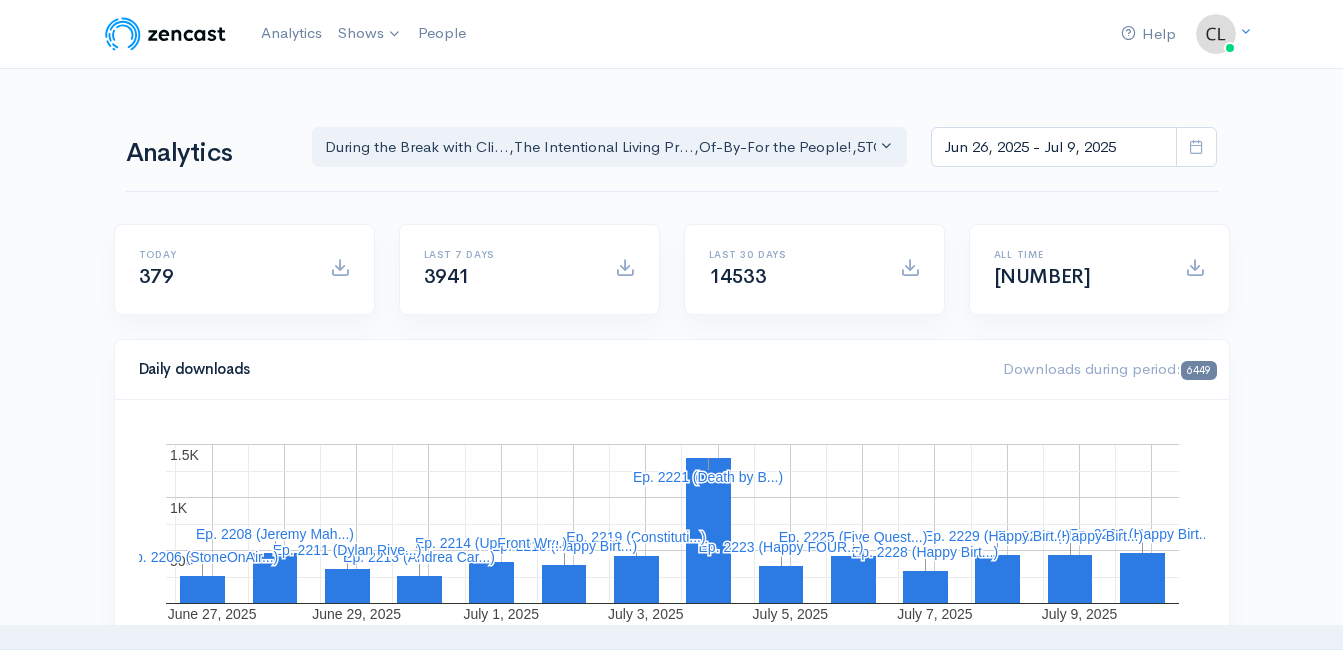 scroll, scrollTop: 0, scrollLeft: 0, axis: both 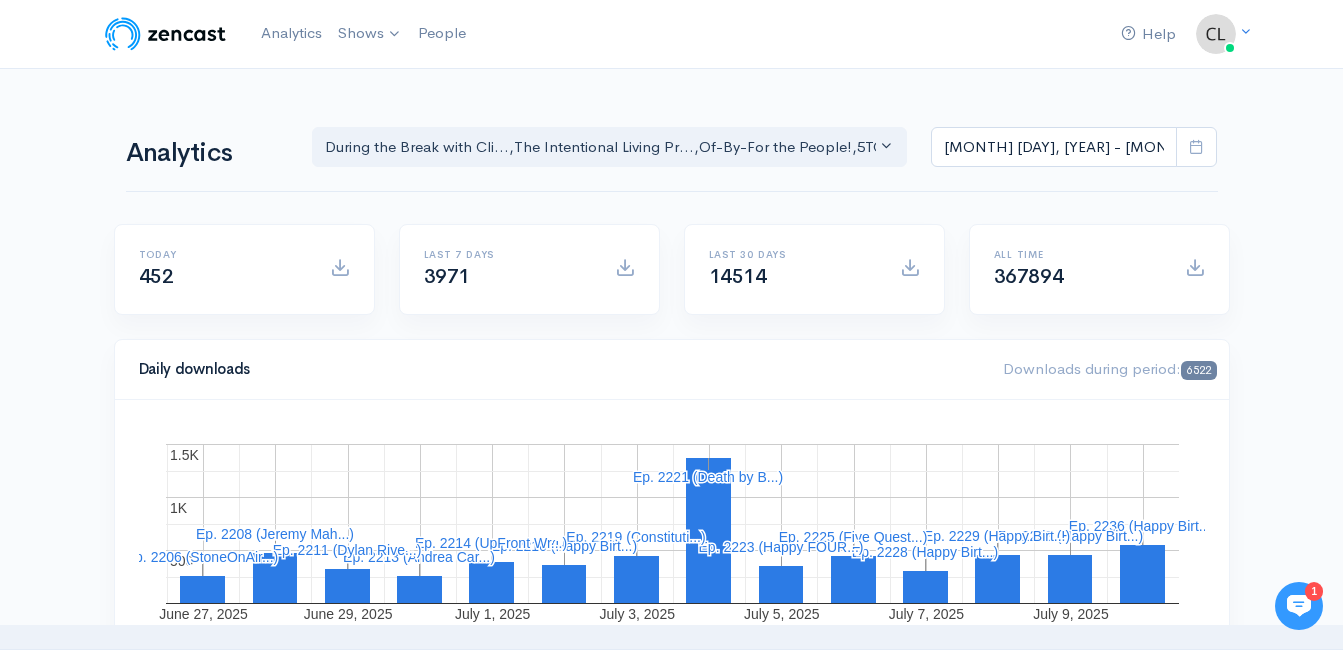 click on "Help Notifications View all Your profile Team settings Default team Current Logout Analytics Shows The [PERSON] During the Break with [PERSON] Of-By-For the People! Celebrate America 250 18 TO 80 Podcast The CrimeCast 5TO9 COACHING Policy-Pitfalls-Power Plays Oath and Pledge Out of the Chair with [PERSON] The Intentional Living Project , , ," at bounding box center (671, 1417) 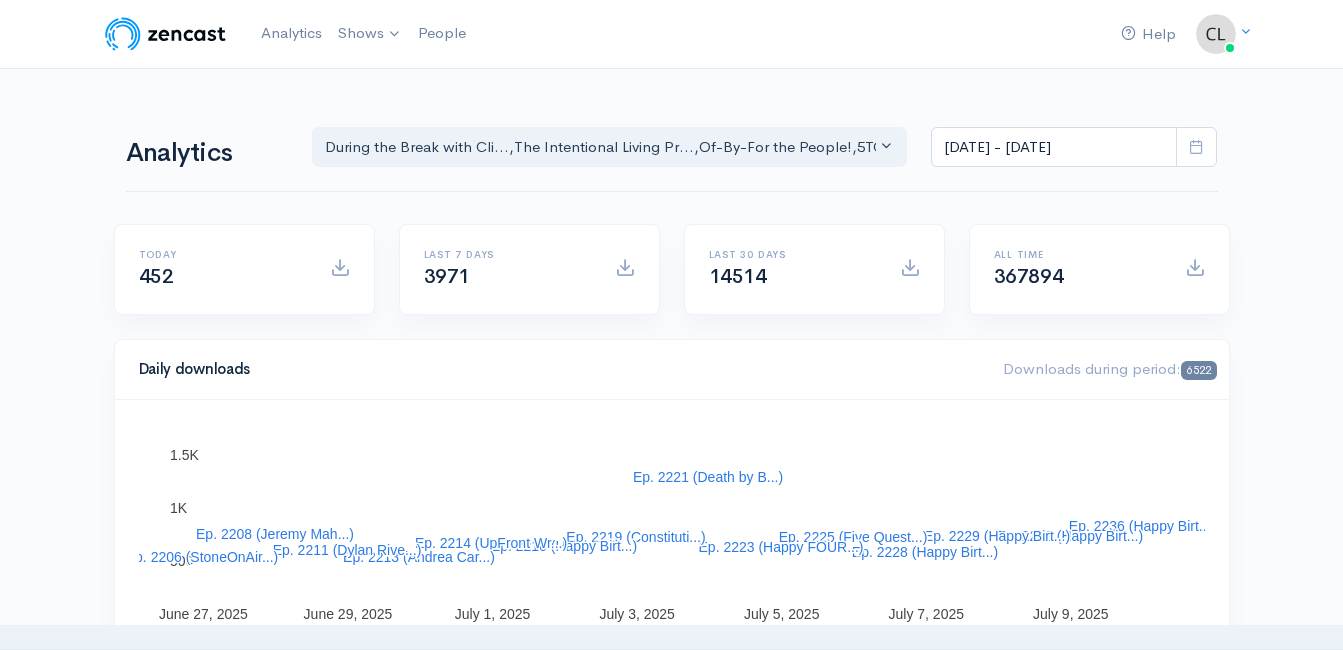scroll, scrollTop: 0, scrollLeft: 0, axis: both 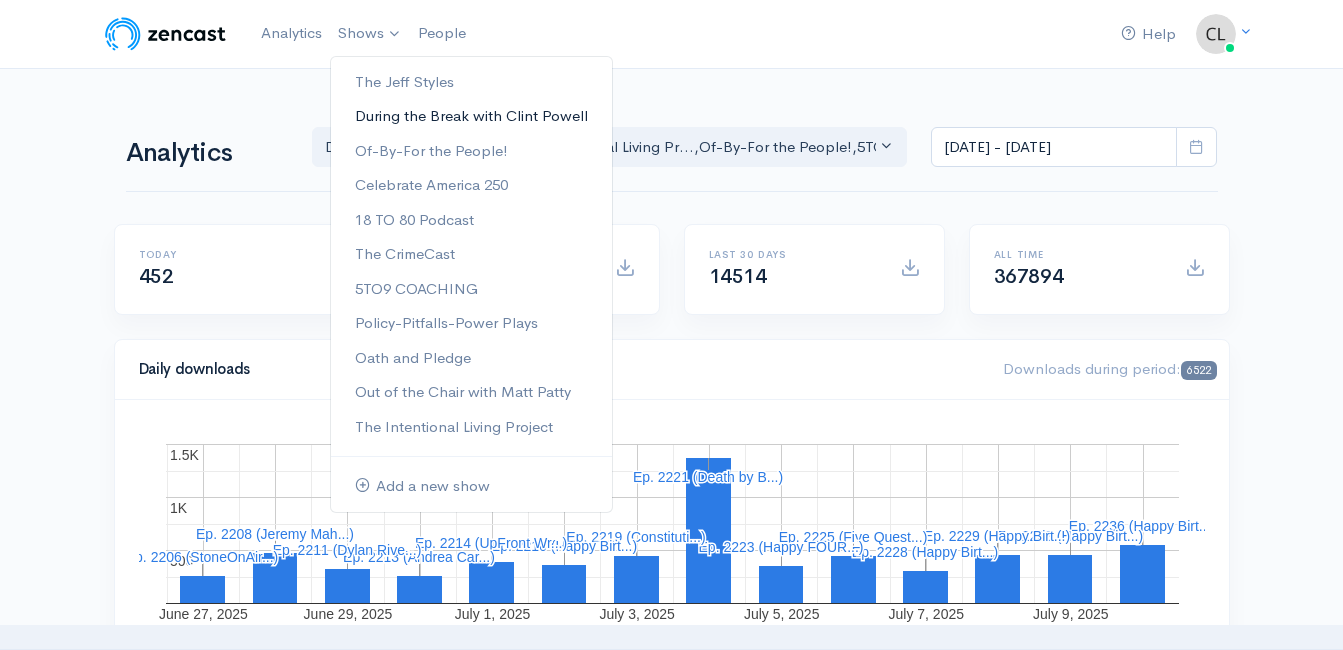 click on "During the Break with Clint Powell" at bounding box center [471, 116] 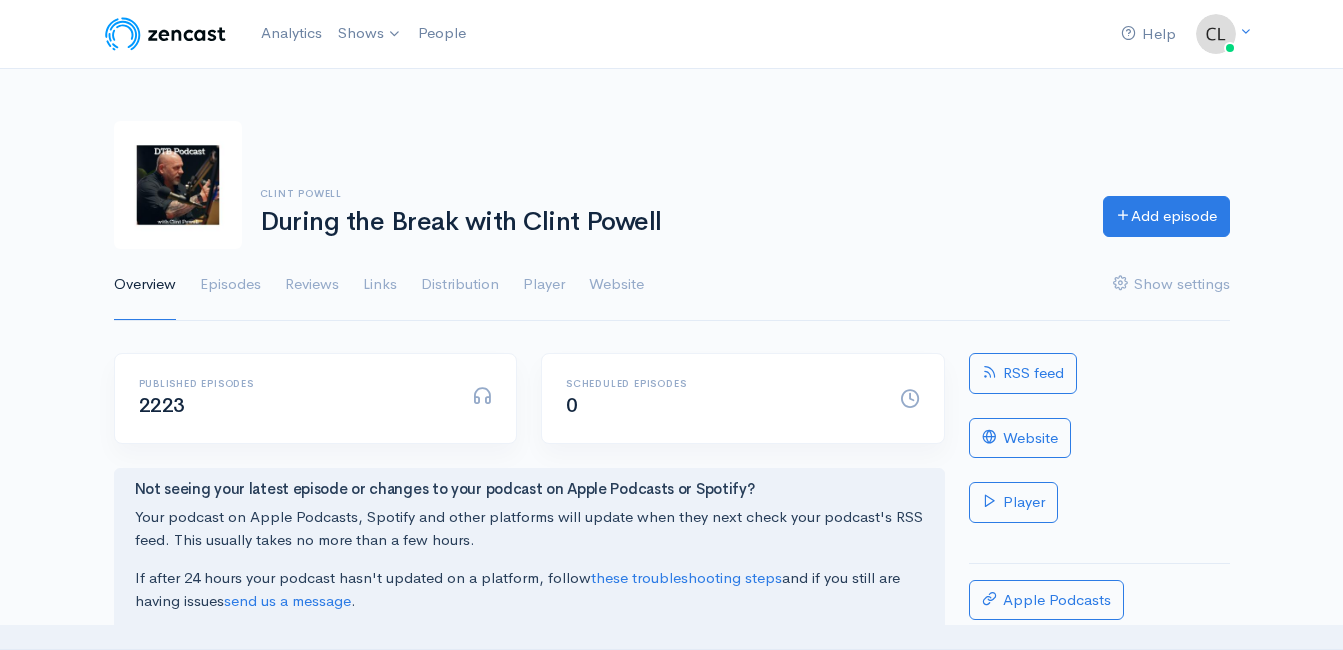 scroll, scrollTop: 0, scrollLeft: 0, axis: both 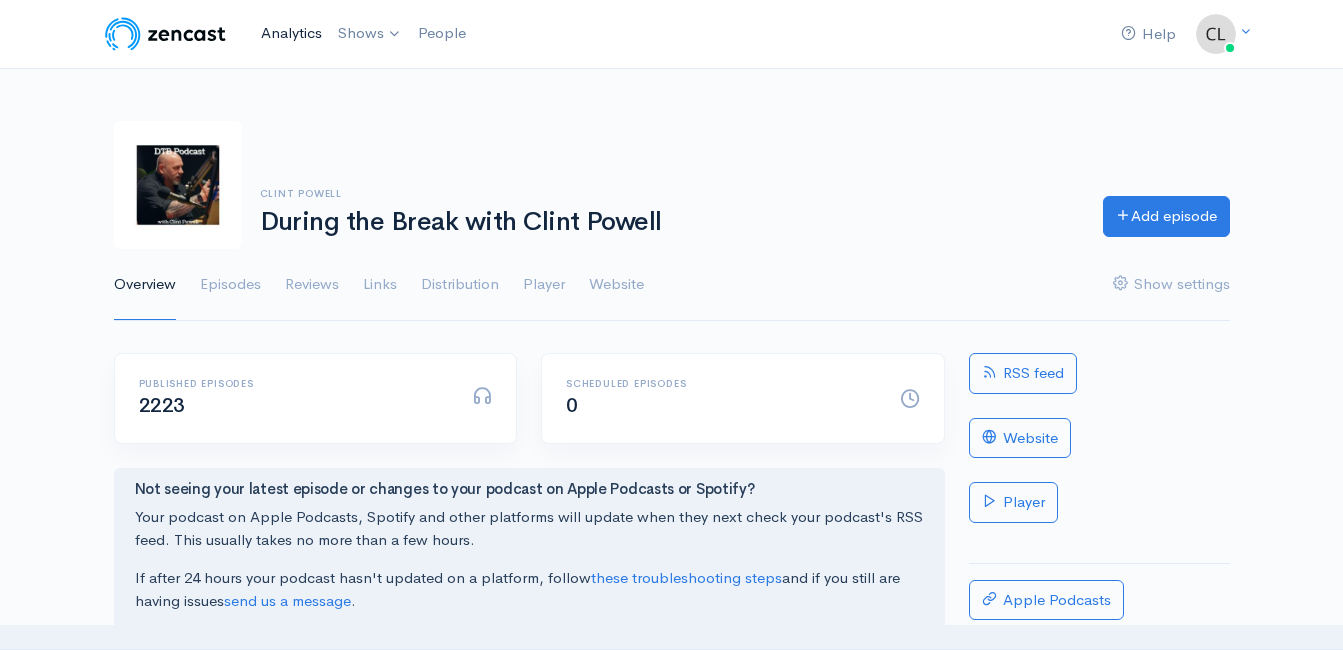 click on "Analytics" at bounding box center (291, 33) 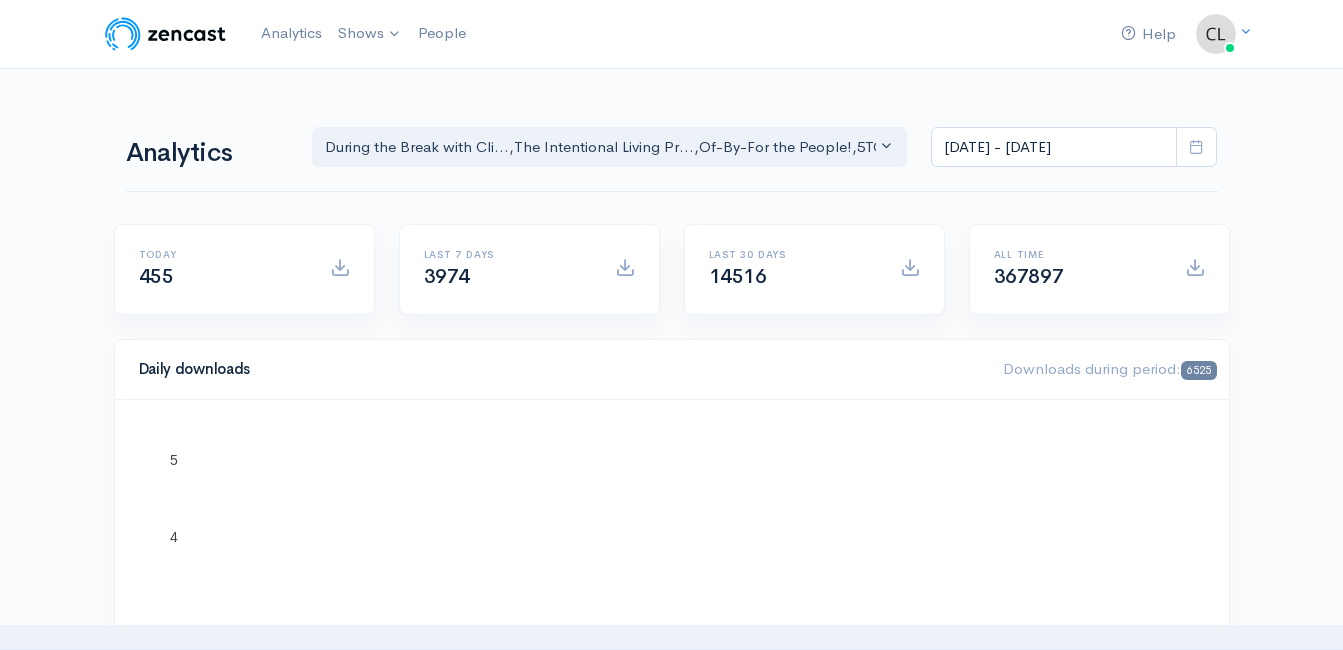 scroll, scrollTop: 0, scrollLeft: 0, axis: both 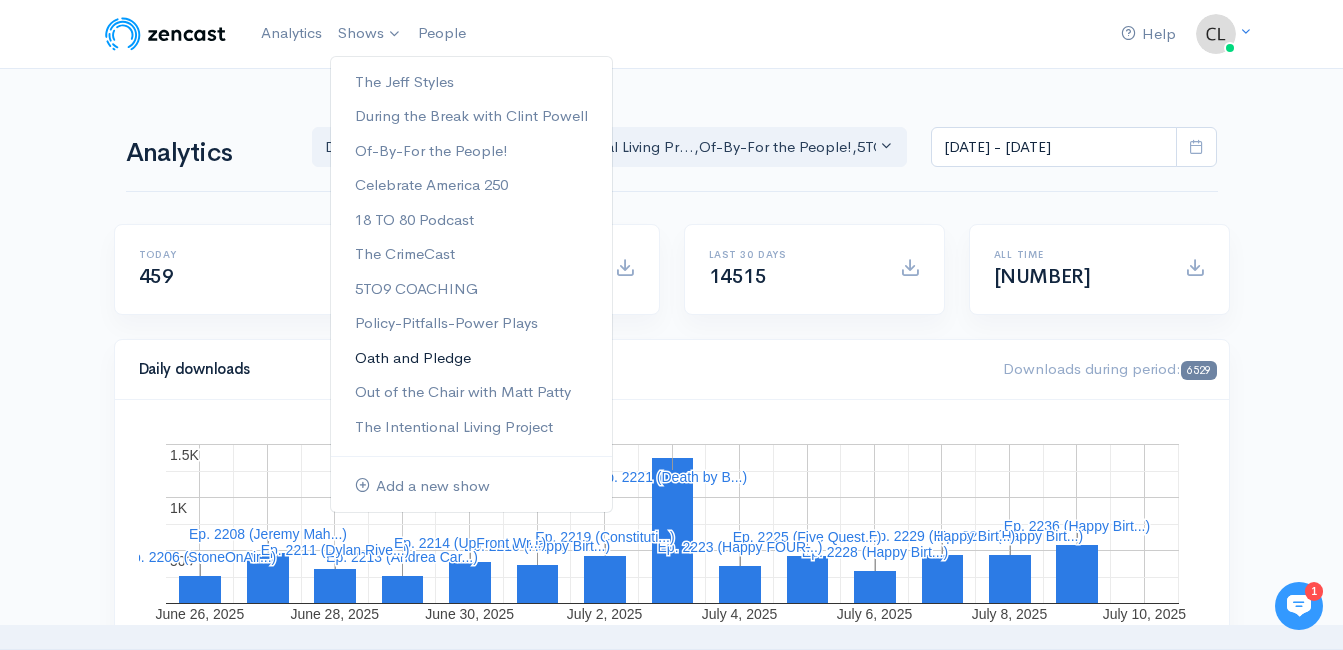 click on "Oath and Pledge" at bounding box center [471, 358] 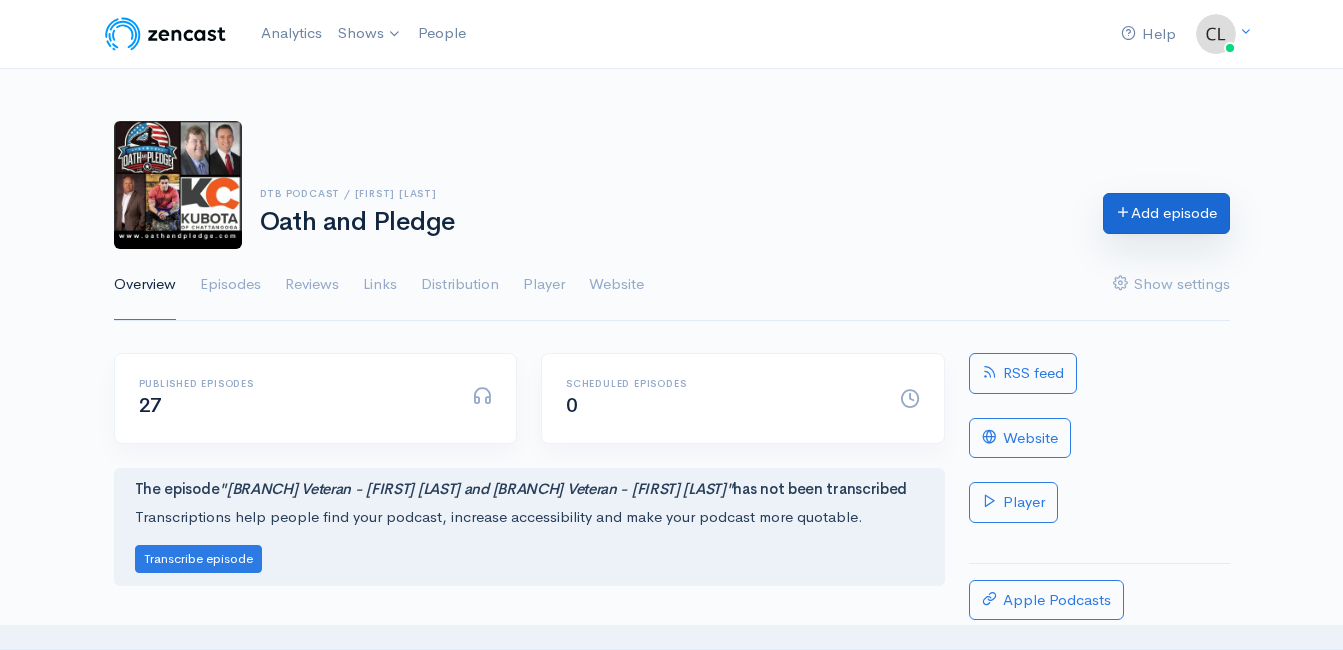 scroll, scrollTop: 0, scrollLeft: 0, axis: both 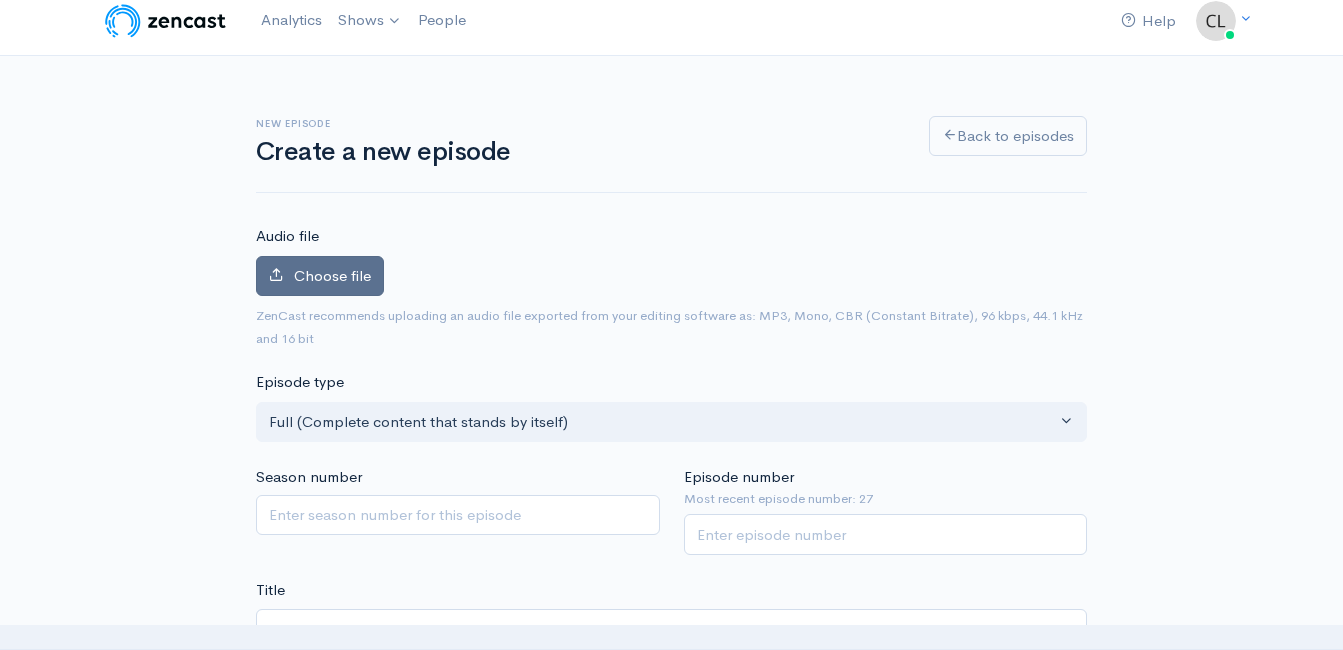 click on "Choose file" at bounding box center [332, 275] 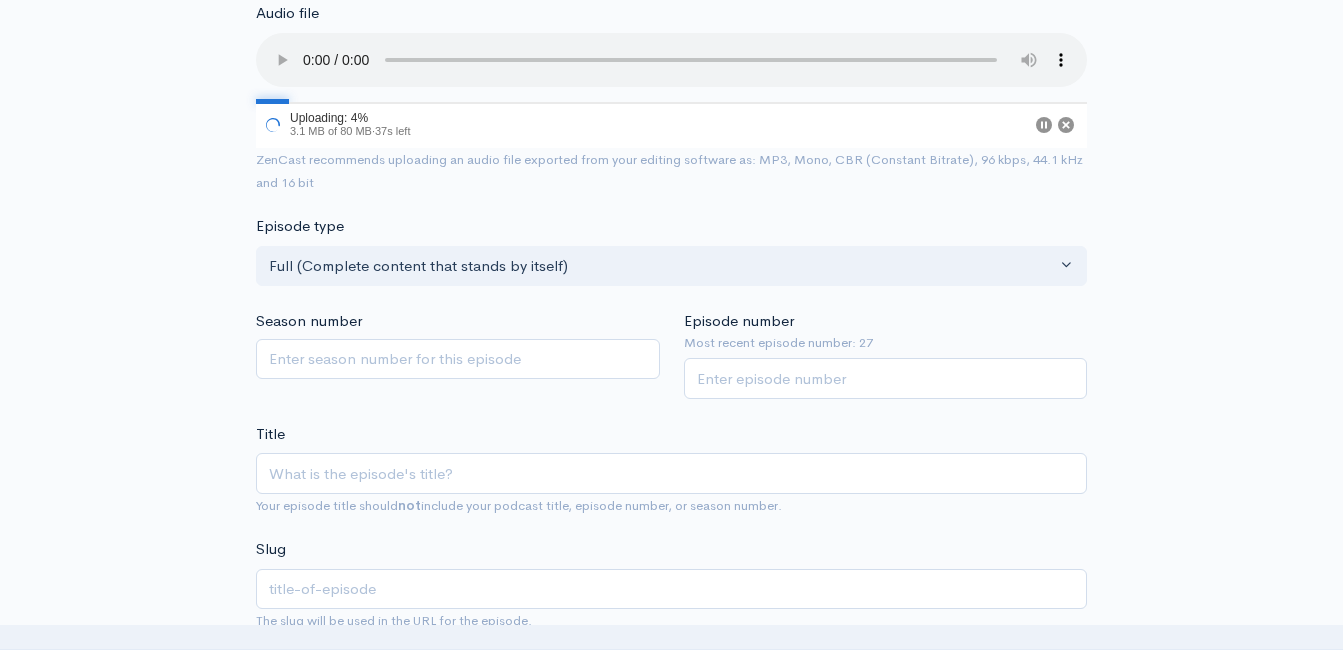 scroll, scrollTop: 313, scrollLeft: 0, axis: vertical 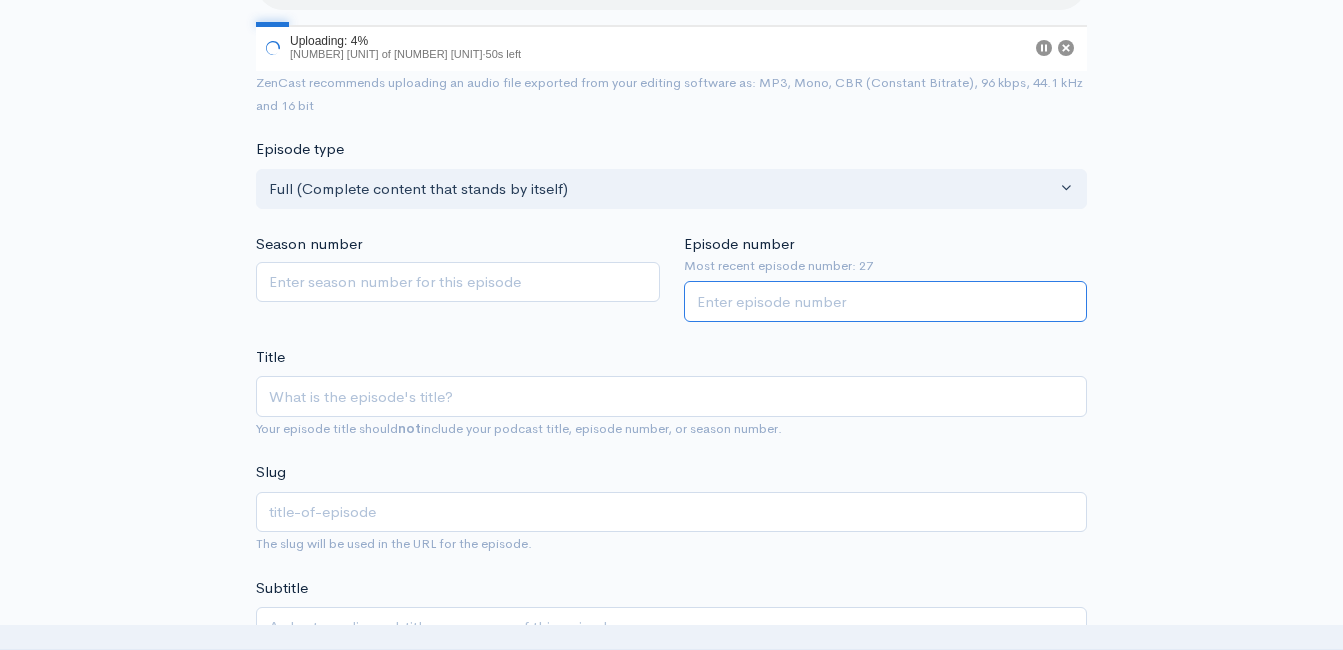 click on "Episode number" at bounding box center [886, 301] 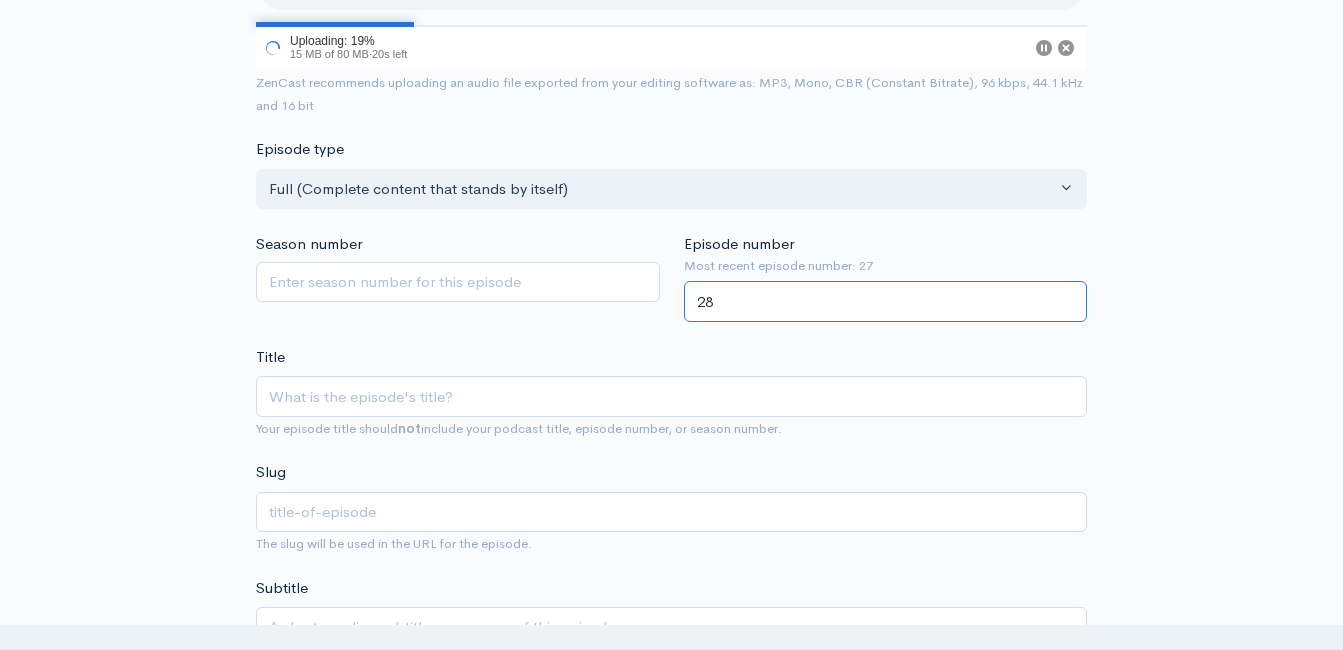 type on "28" 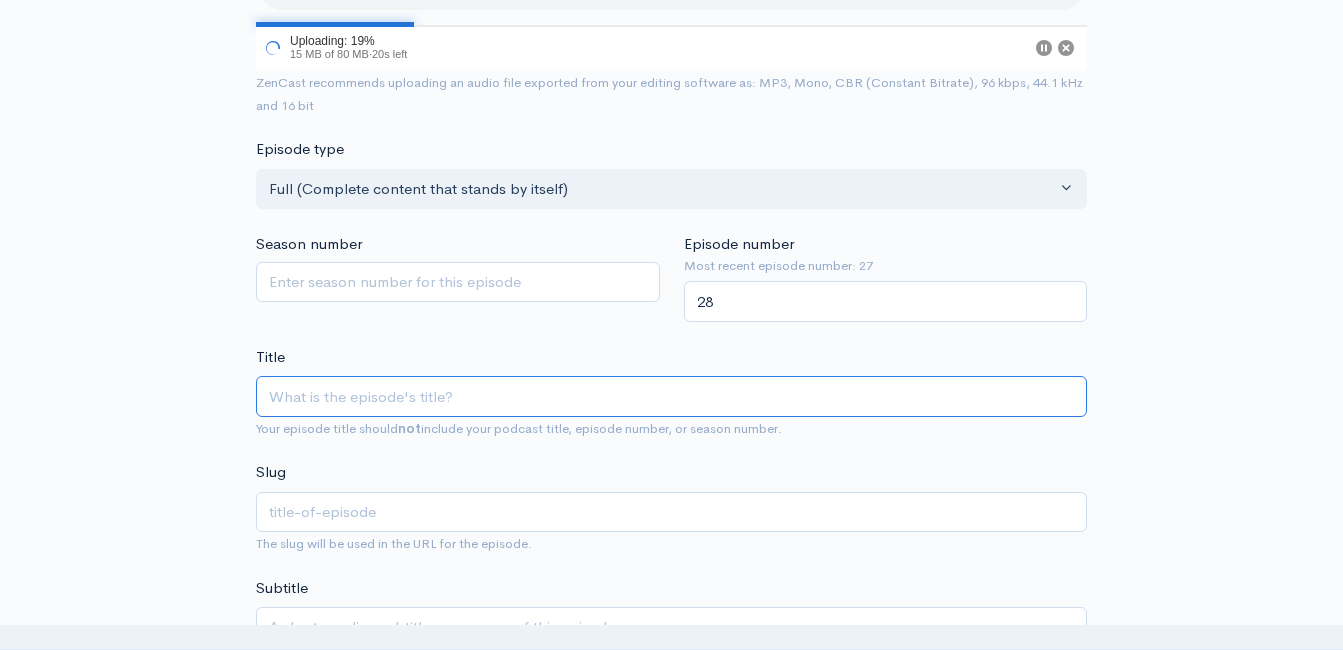 click on "Title" at bounding box center [671, 396] 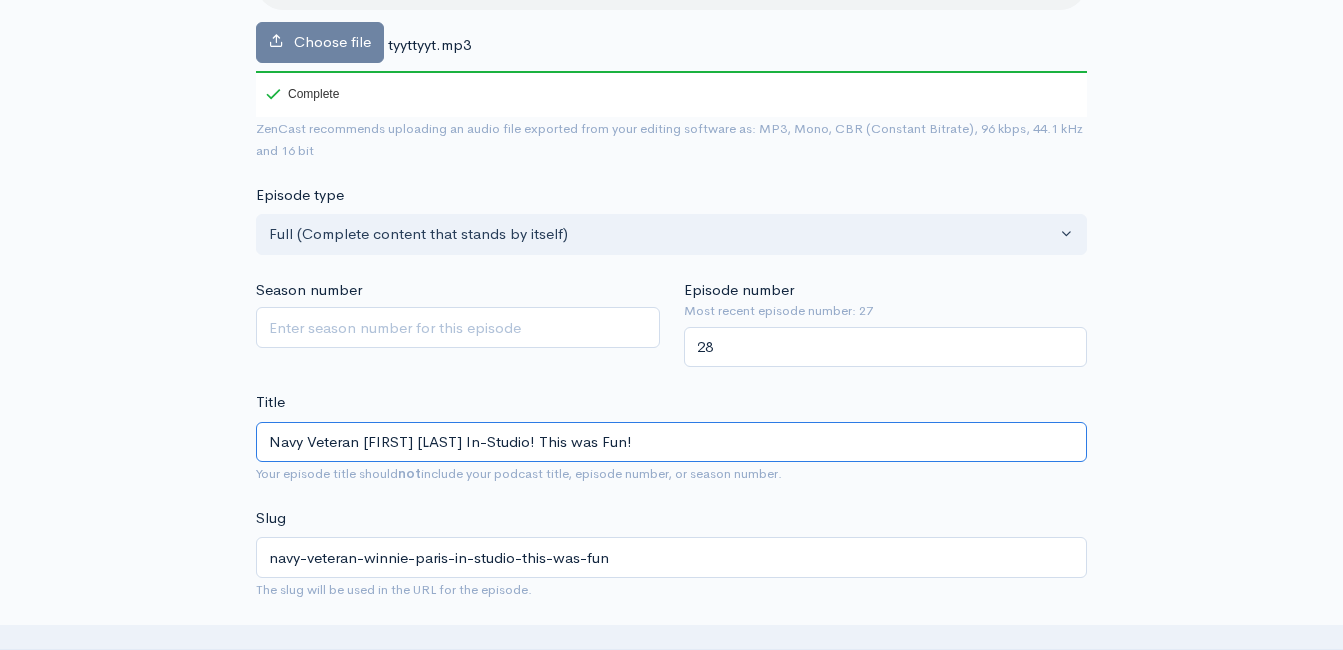drag, startPoint x: 526, startPoint y: 438, endPoint x: 259, endPoint y: 431, distance: 267.09174 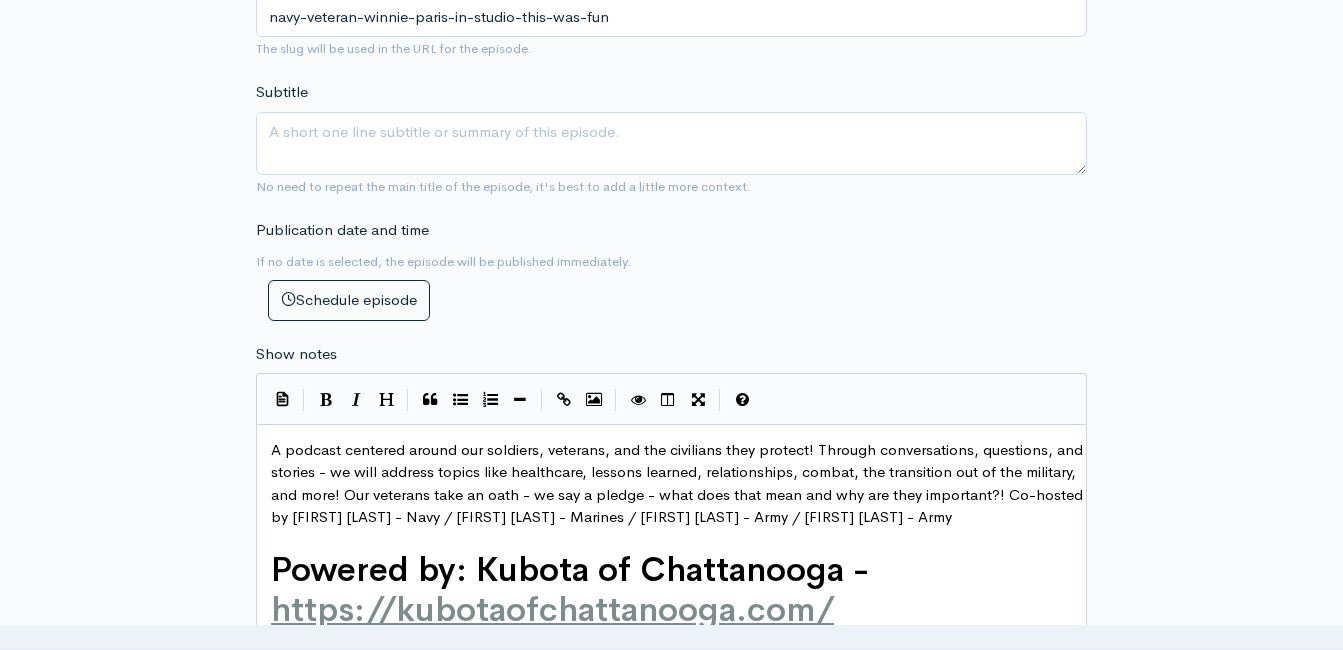scroll, scrollTop: 913, scrollLeft: 0, axis: vertical 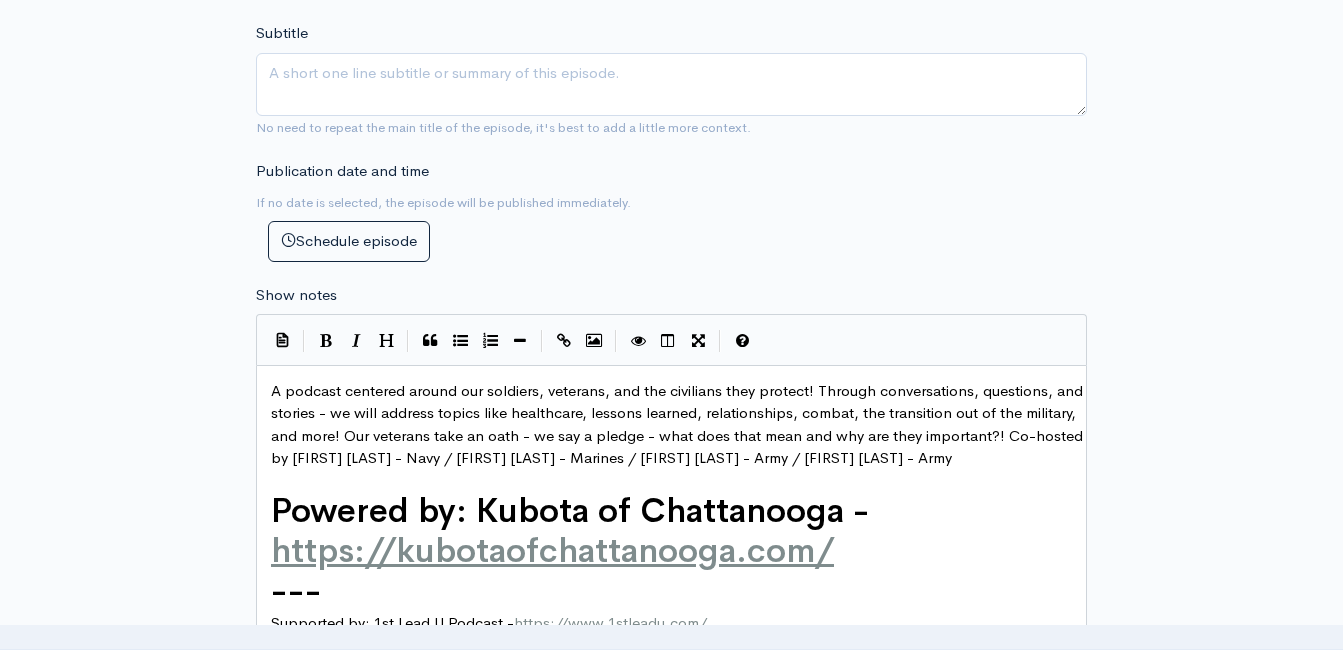 type on "Navy Veteran Winnie Paris In-Studio! This was Fun!" 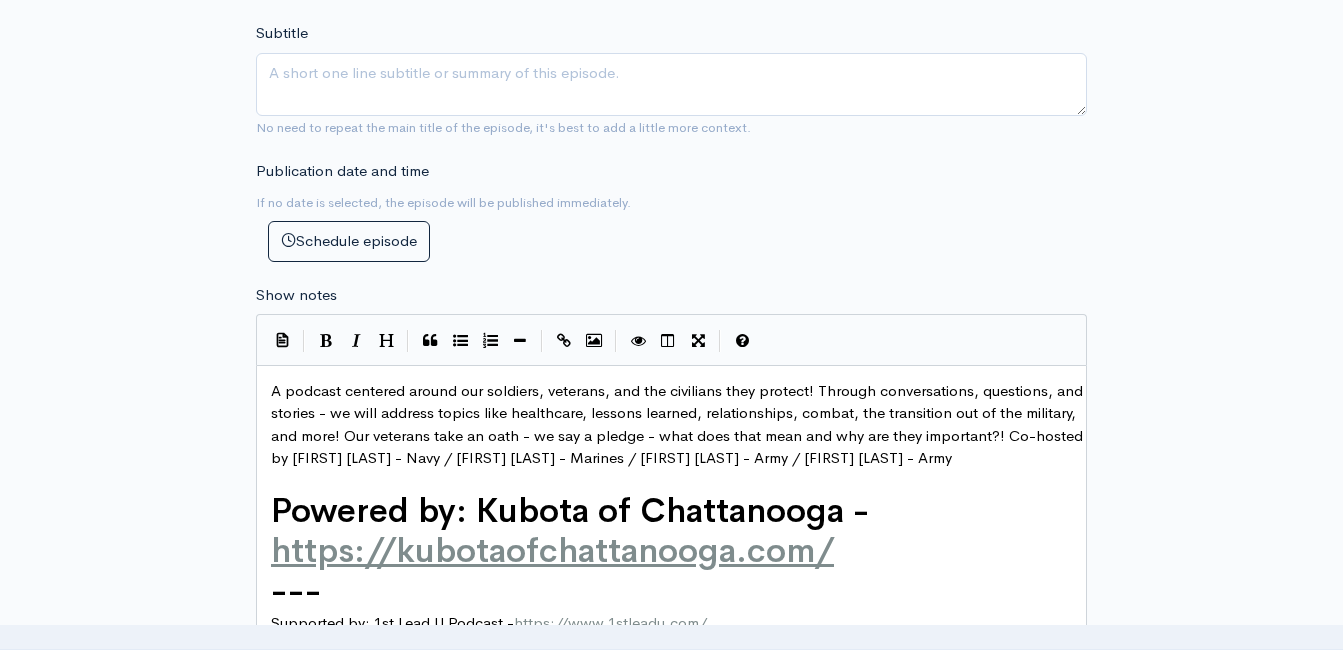 scroll, scrollTop: 1, scrollLeft: 0, axis: vertical 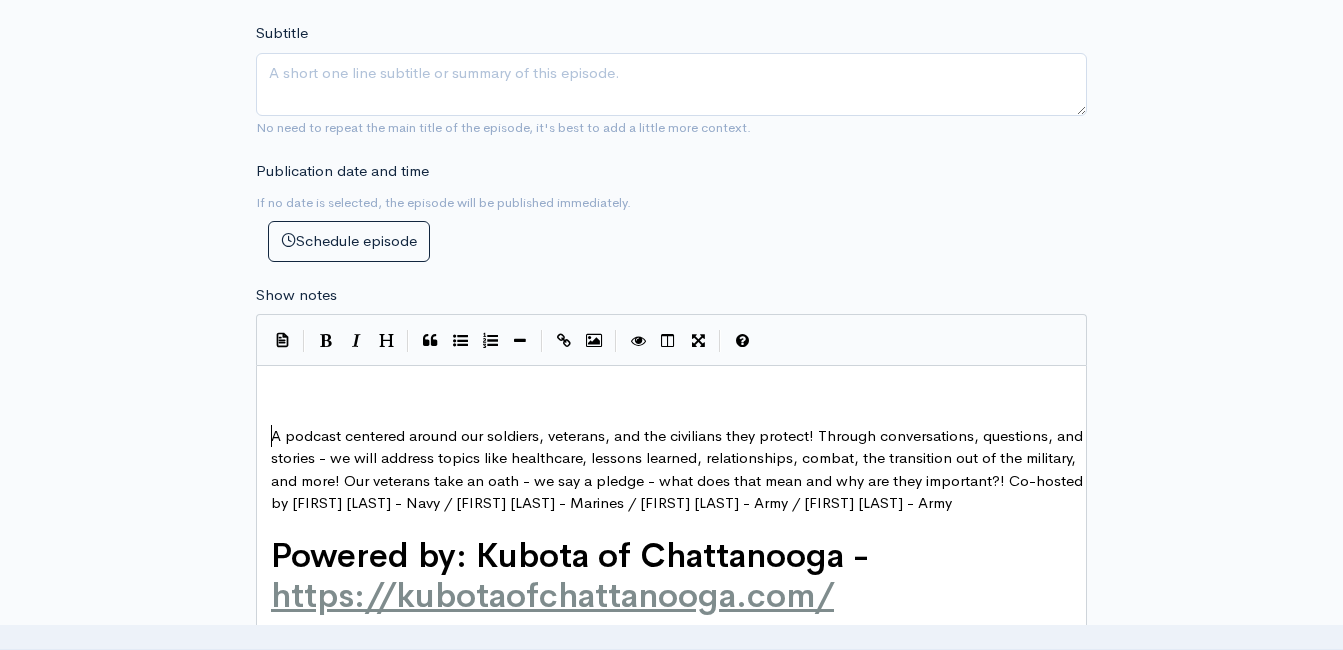 click on "​" at bounding box center [679, 391] 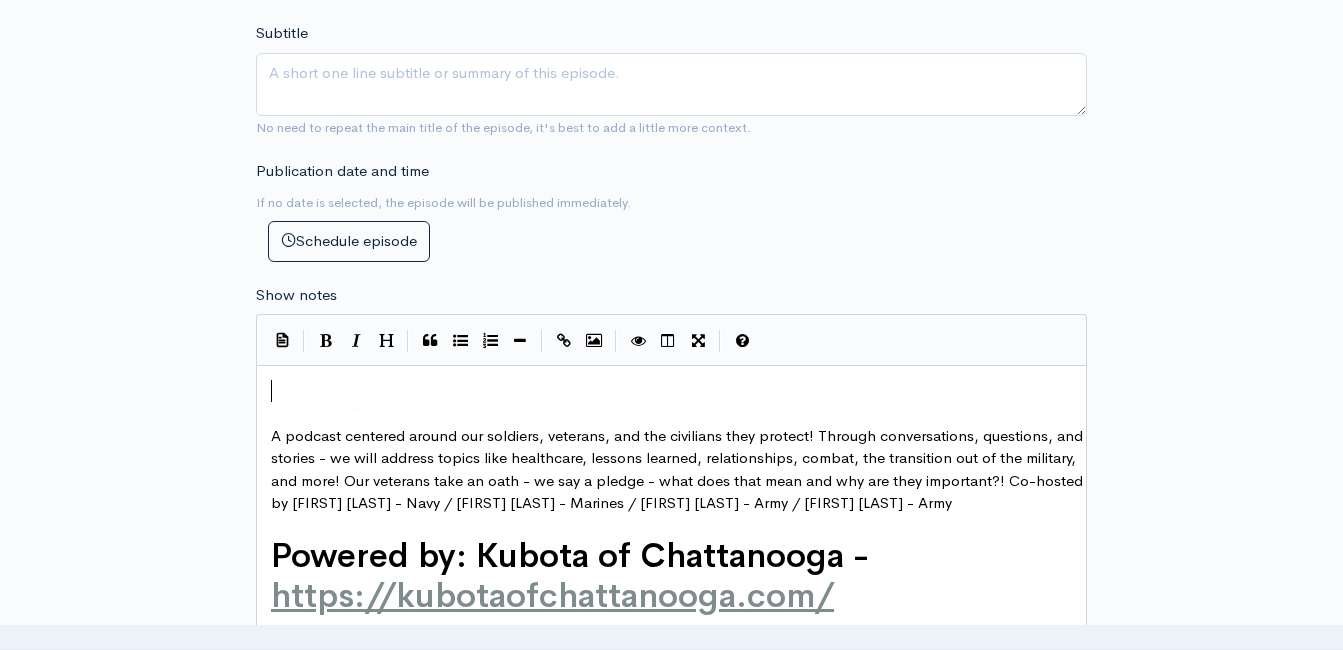 scroll, scrollTop: 0, scrollLeft: 0, axis: both 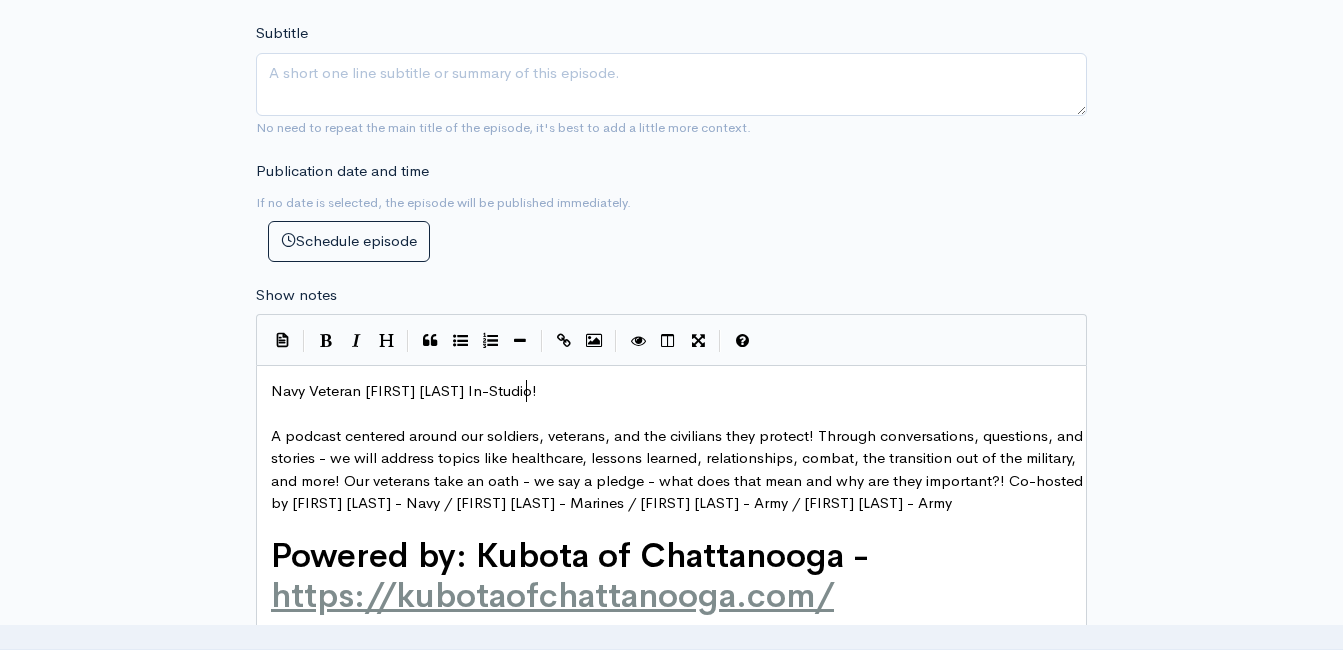 drag, startPoint x: 363, startPoint y: 392, endPoint x: 397, endPoint y: 404, distance: 36.05551 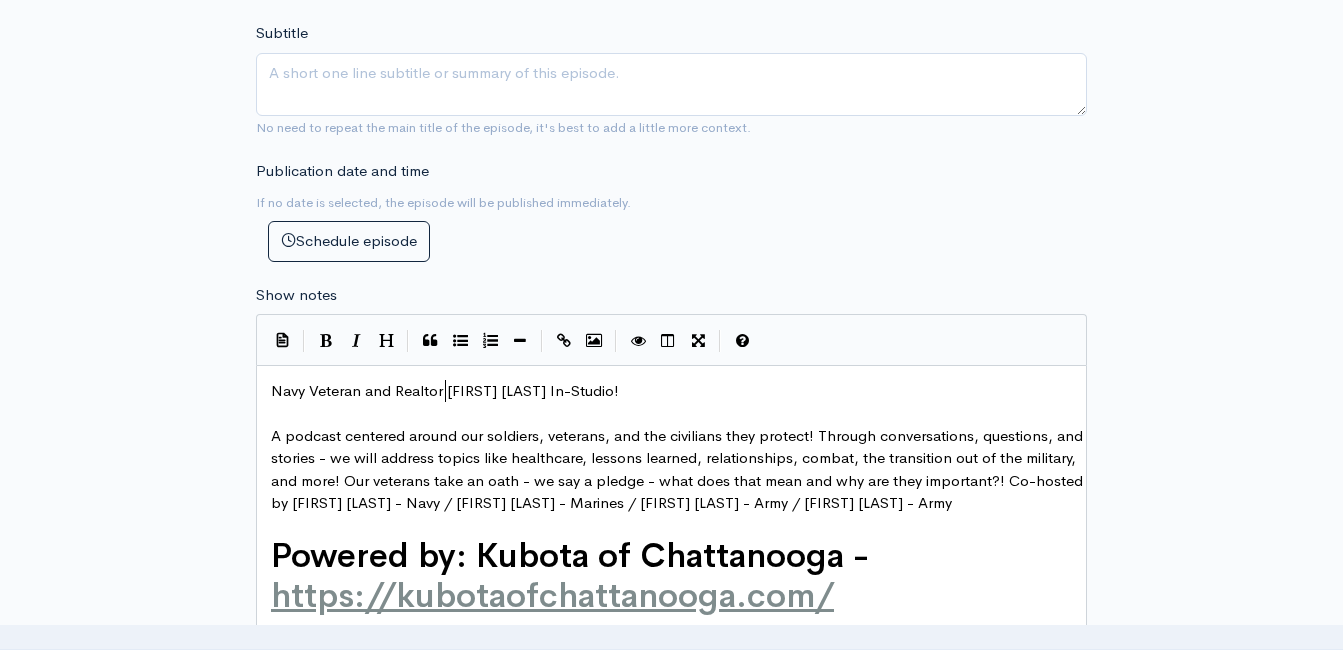 scroll, scrollTop: 8, scrollLeft: 42, axis: both 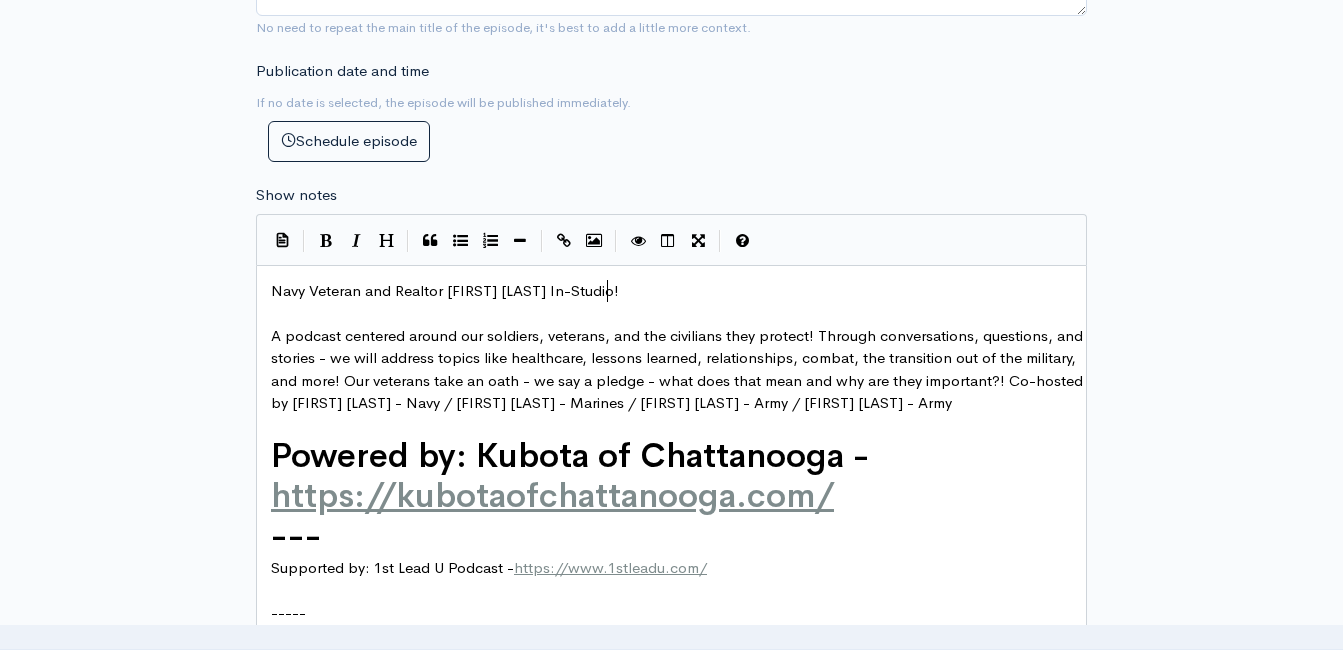 click on "Navy Veteran and Realtor Winnie Paris In-Studio!" at bounding box center [679, 291] 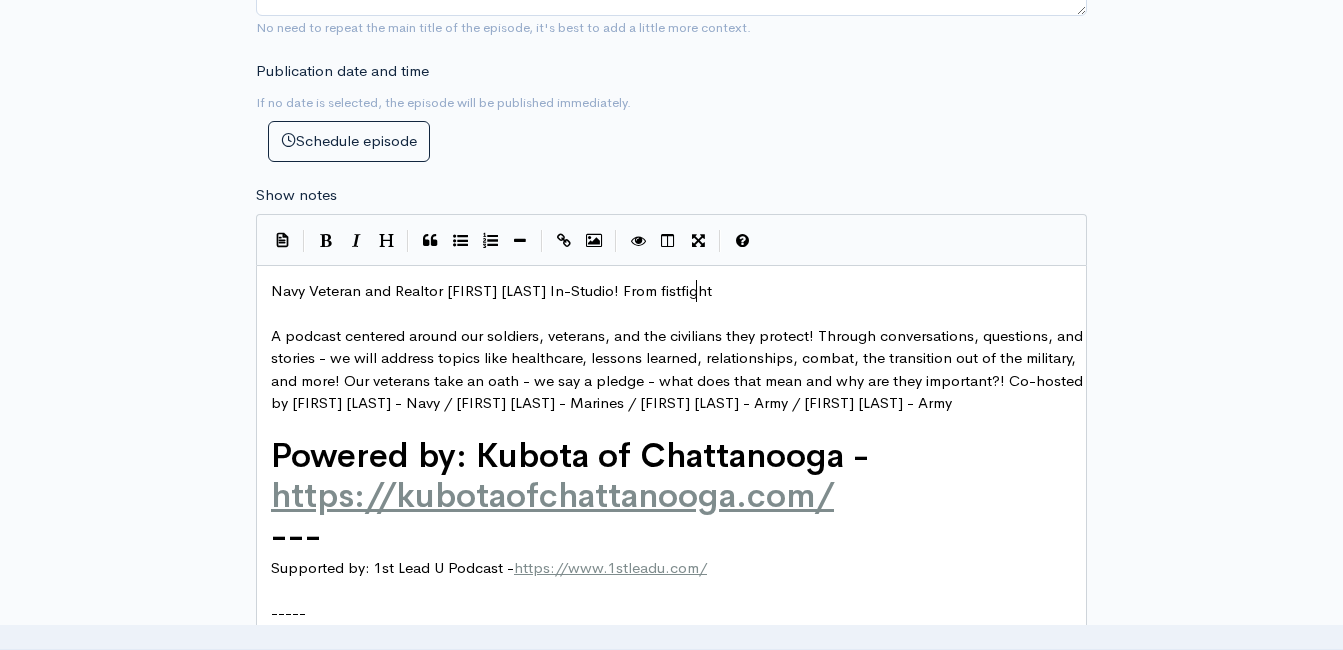 scroll, scrollTop: 8, scrollLeft: 53, axis: both 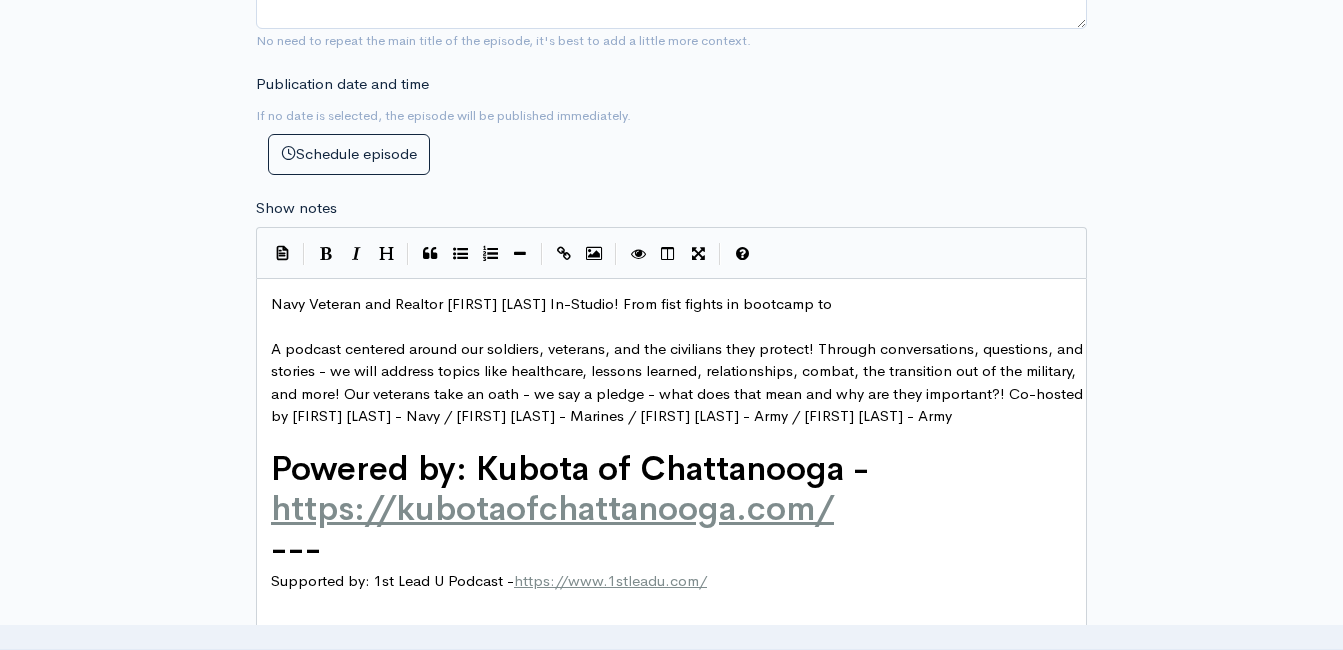 click on "Navy Veteran and Realtor Winnie Paris In-Studio! From fist fights in bootcamp to" at bounding box center (679, 304) 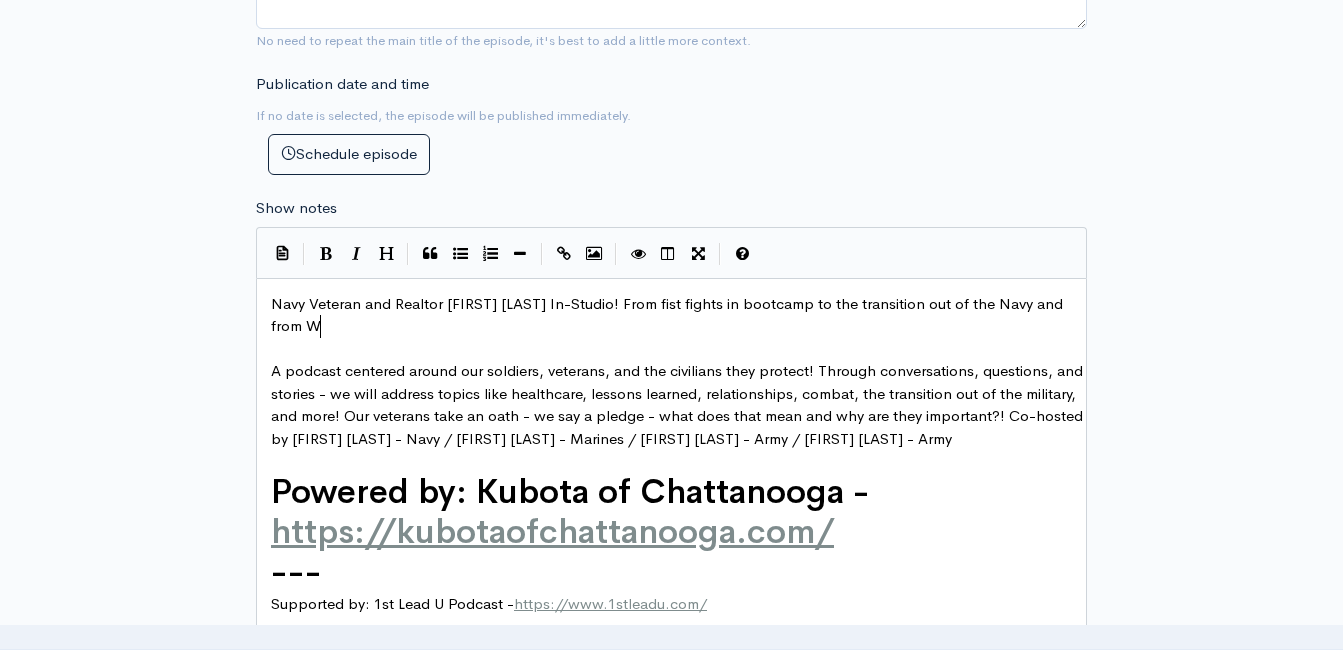 scroll, scrollTop: 8, scrollLeft: 215, axis: both 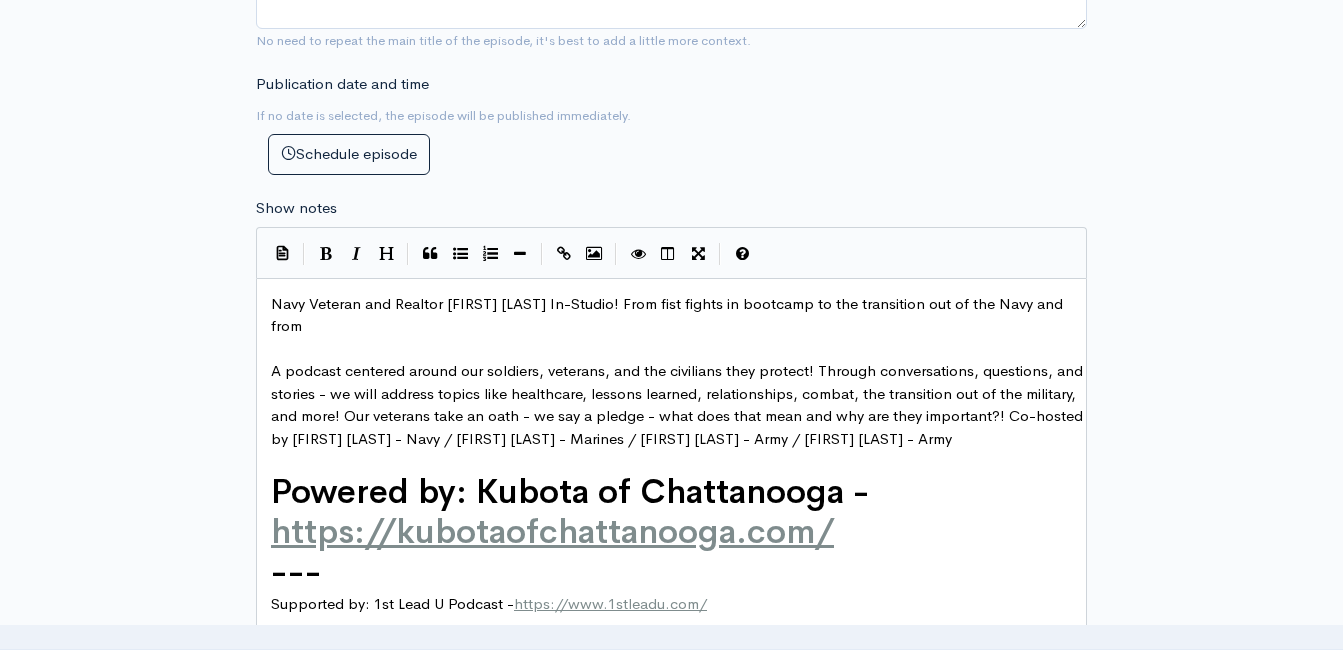 paste on "s" 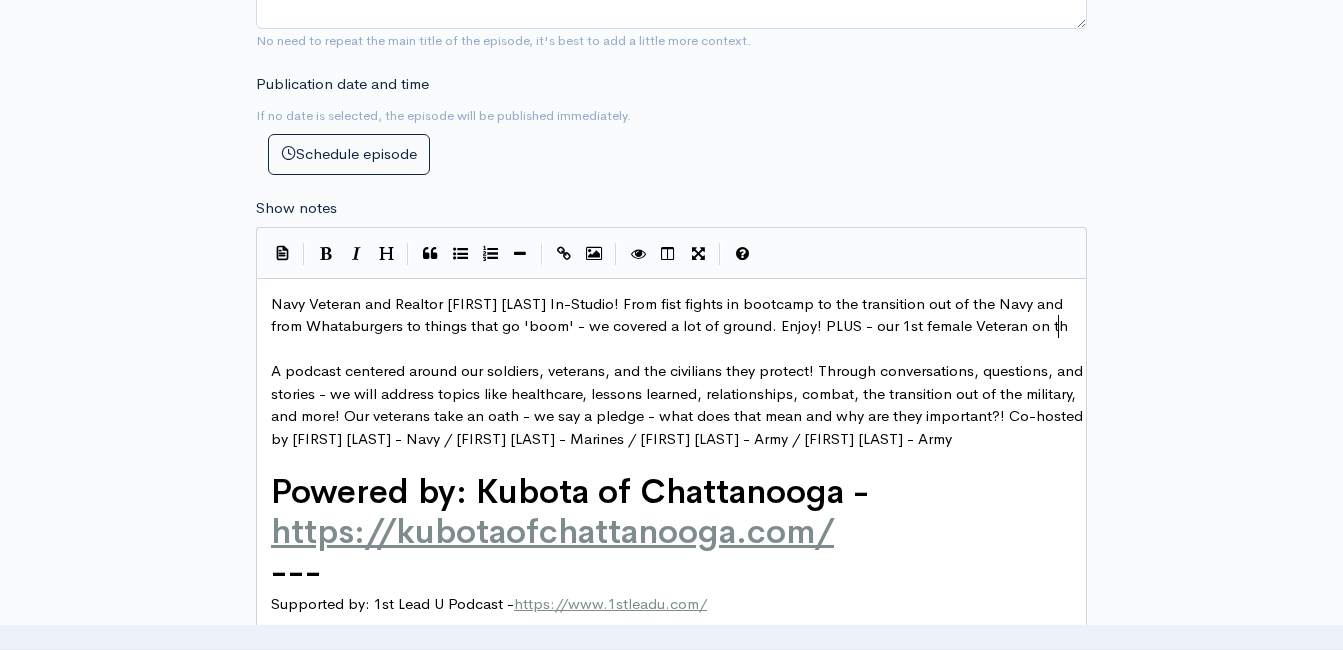 scroll, scrollTop: 8, scrollLeft: 102, axis: both 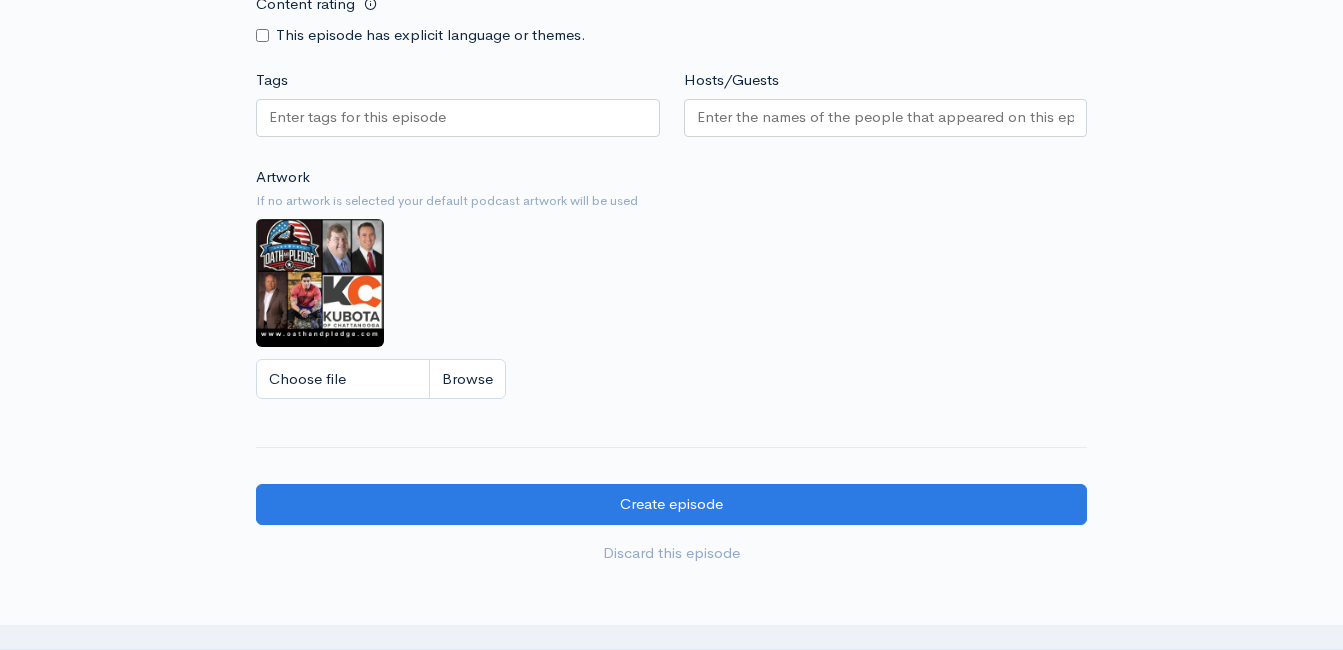 type on "!" 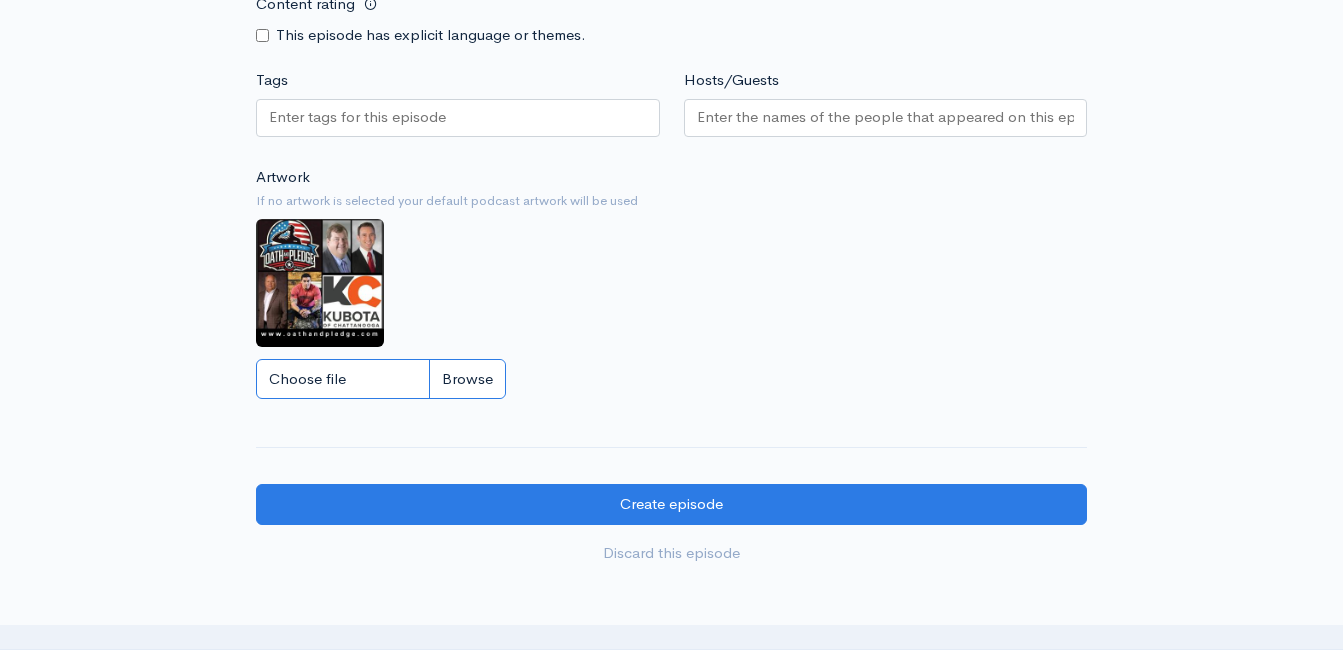 click on "Choose file" at bounding box center (381, 379) 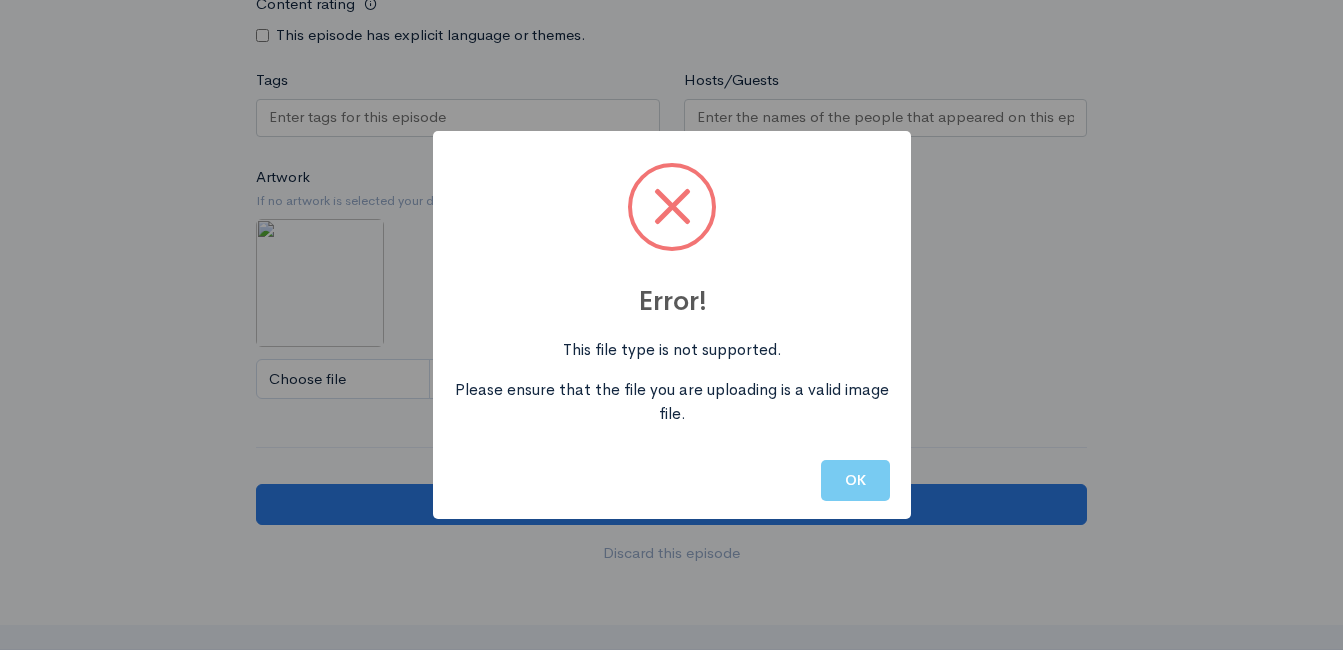 click on "OK" at bounding box center (855, 480) 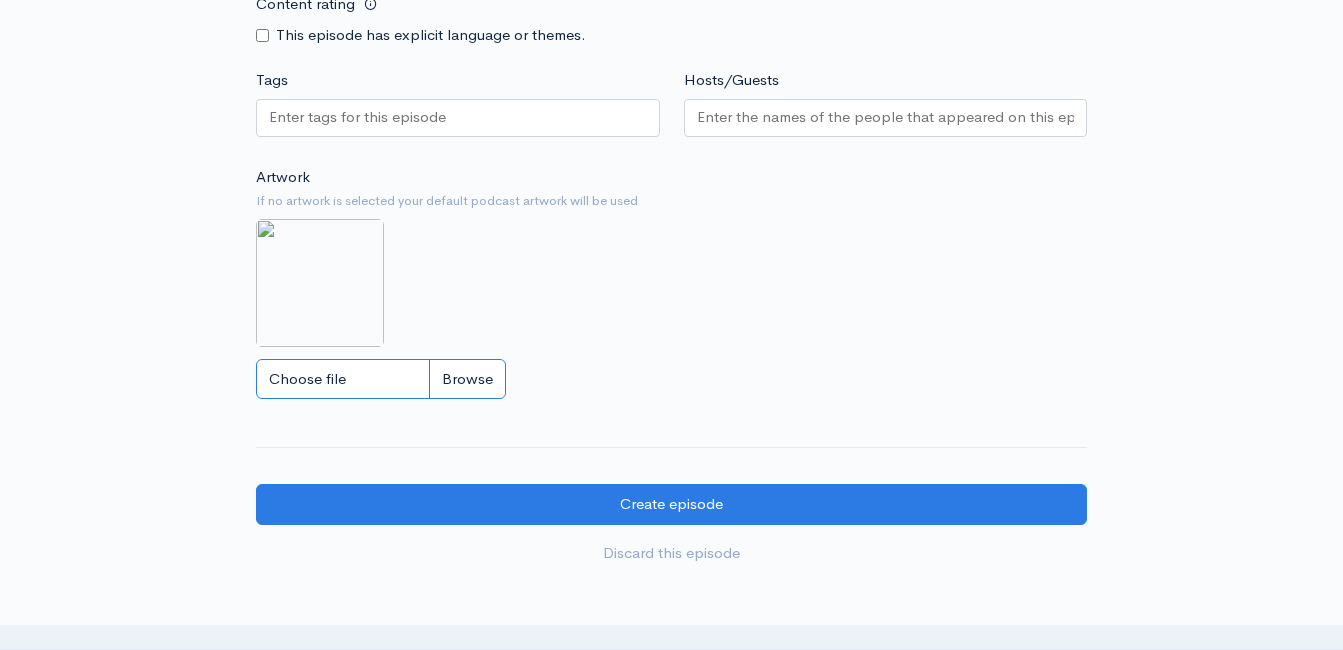 click on "Choose file" at bounding box center (381, 379) 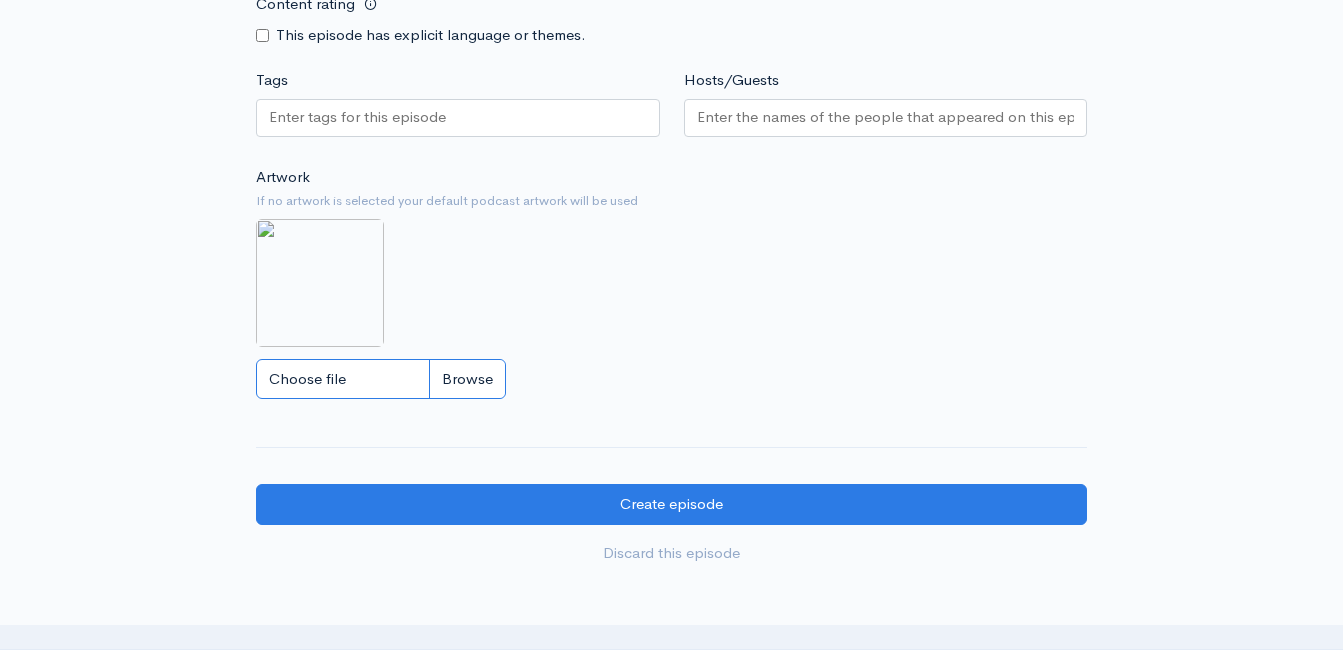type on "C:\fakepath\qqqqqqq.JPG" 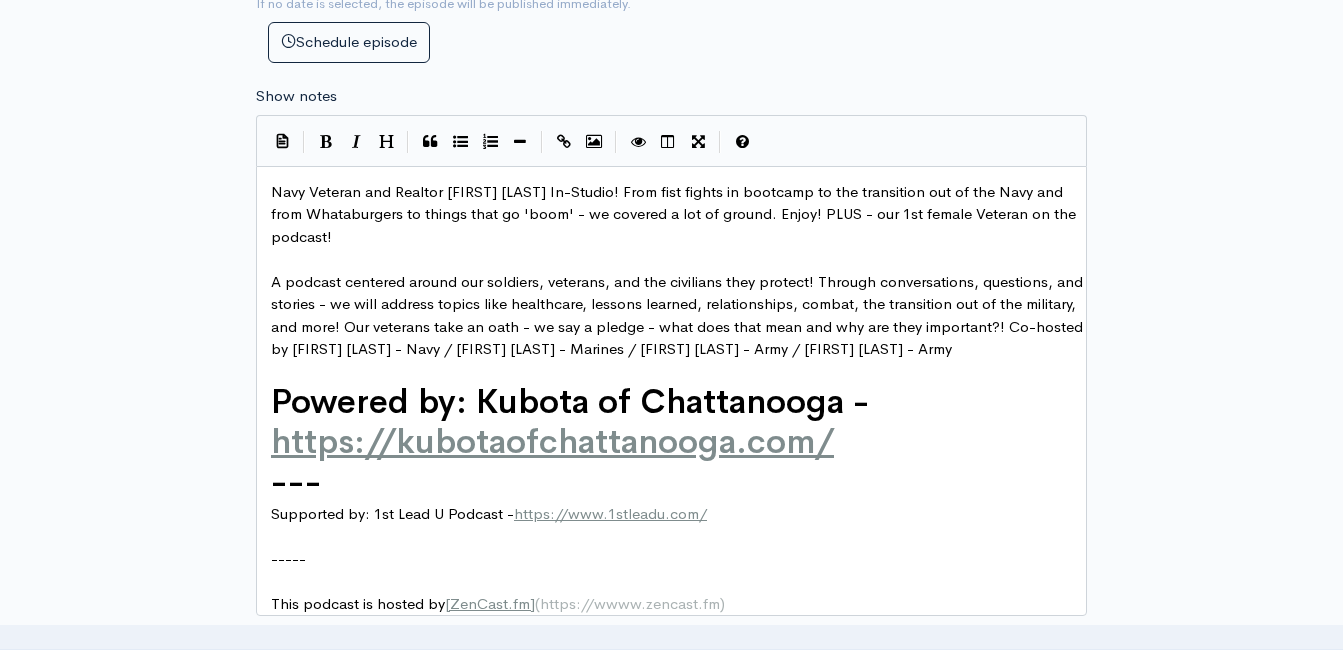 scroll, scrollTop: 1100, scrollLeft: 0, axis: vertical 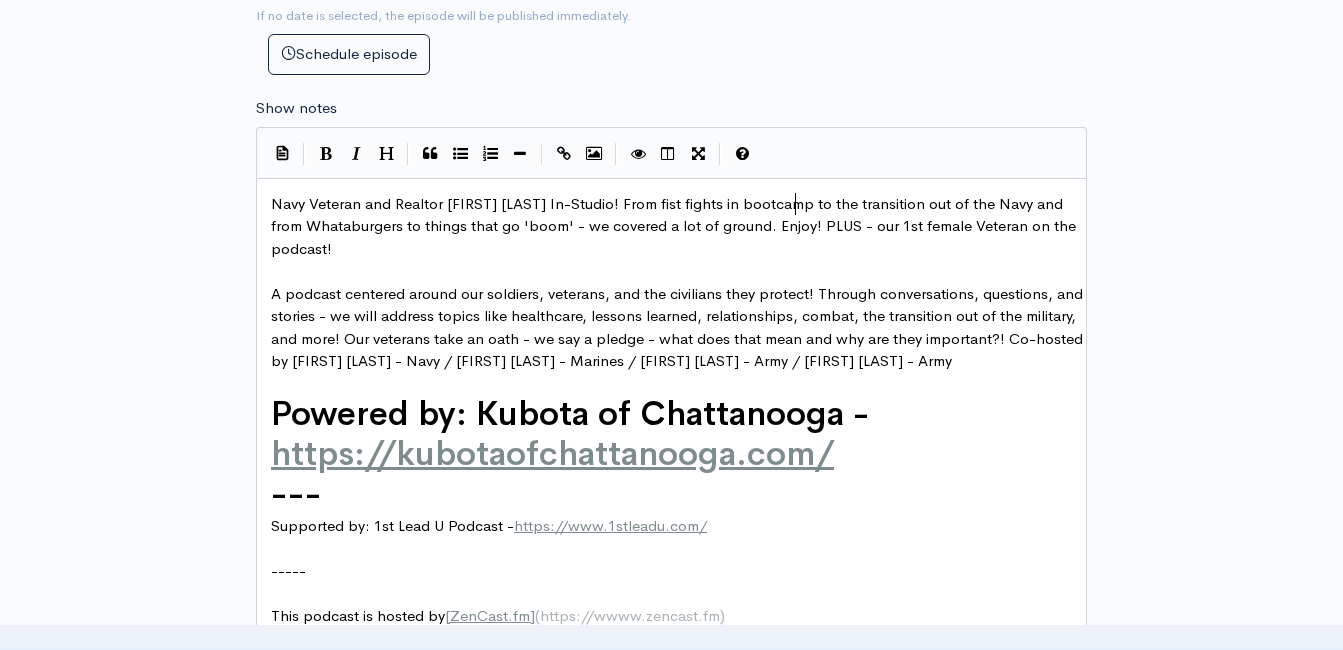 click on "Navy Veteran and Realtor Winnie Paris In-Studio! From fist fights in bootcamp to the transition out of the Navy and from Whataburgers to things that go 'boom' - we covered a lot of ground. Enjoy! PLUS - our 1st female Veteran on the podcast!" at bounding box center [675, 226] 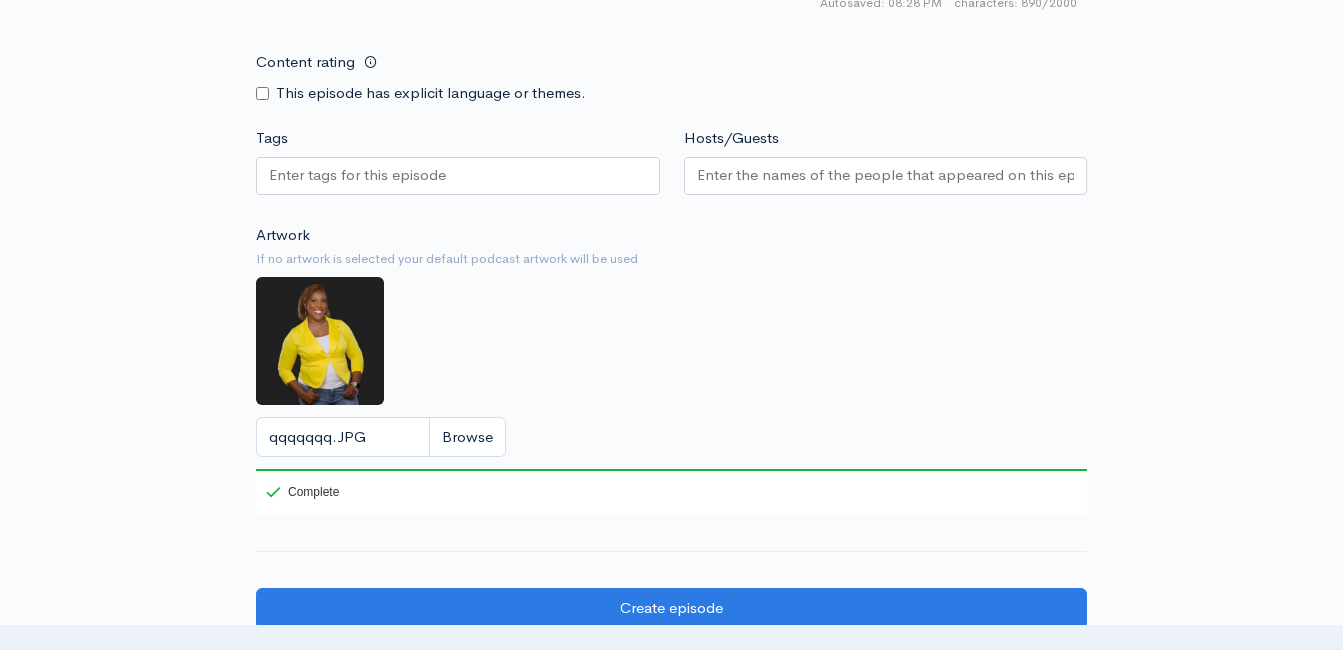 scroll, scrollTop: 1800, scrollLeft: 0, axis: vertical 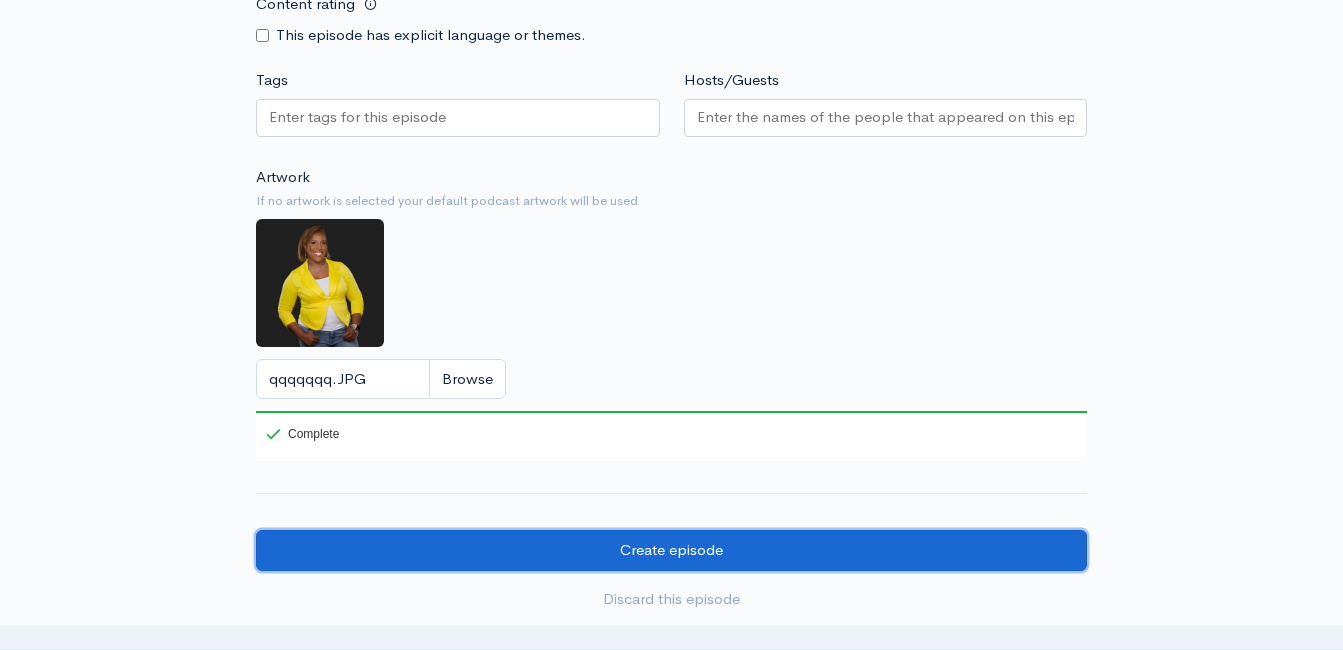 click on "Create episode" at bounding box center [671, 550] 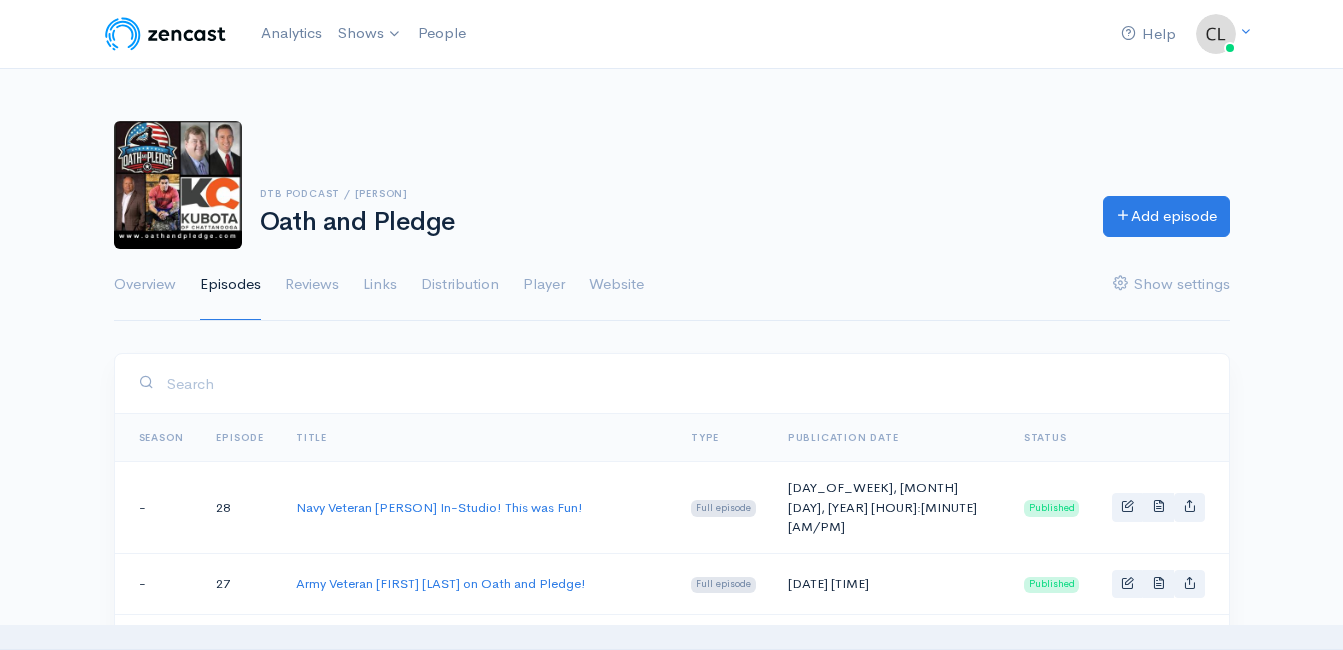 scroll, scrollTop: 0, scrollLeft: 0, axis: both 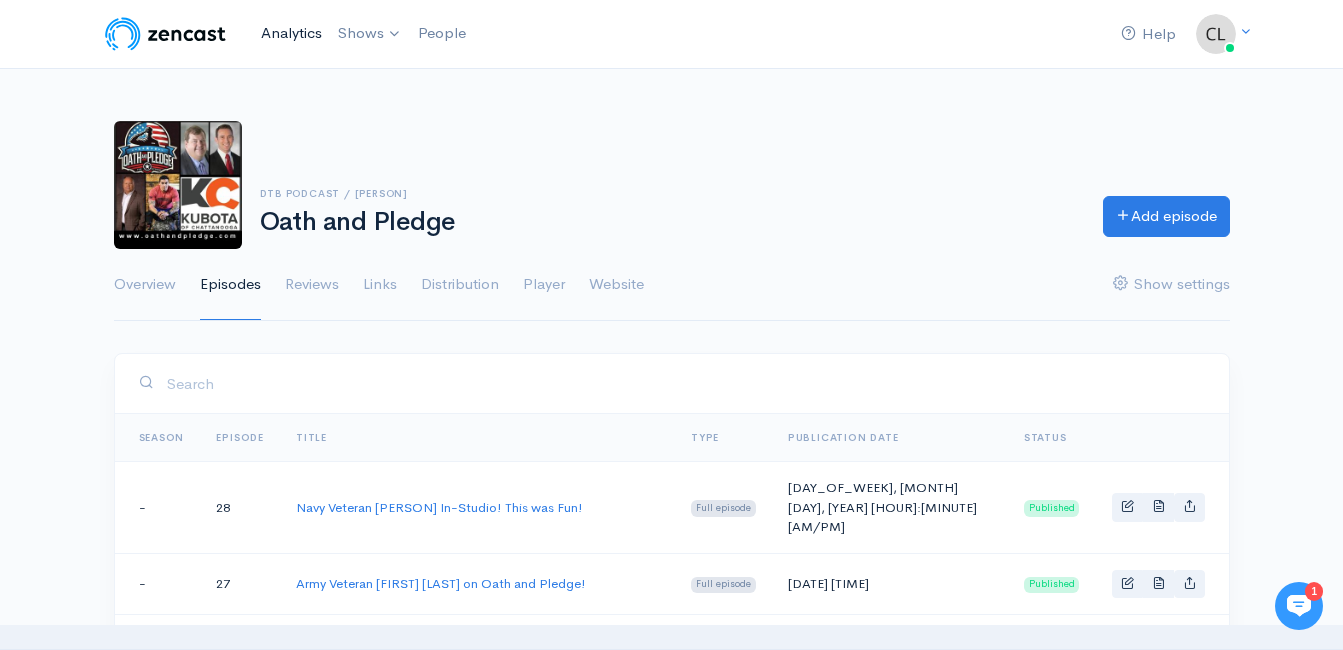 click on "Analytics" at bounding box center (291, 33) 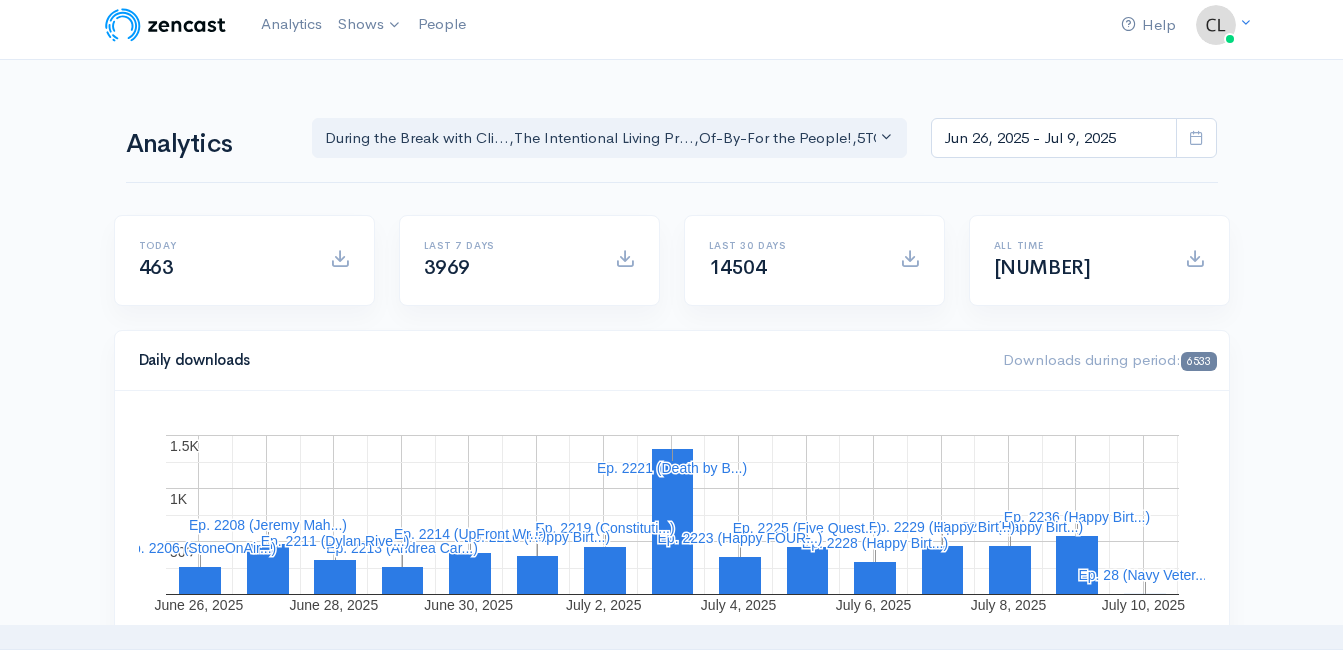 scroll, scrollTop: 0, scrollLeft: 0, axis: both 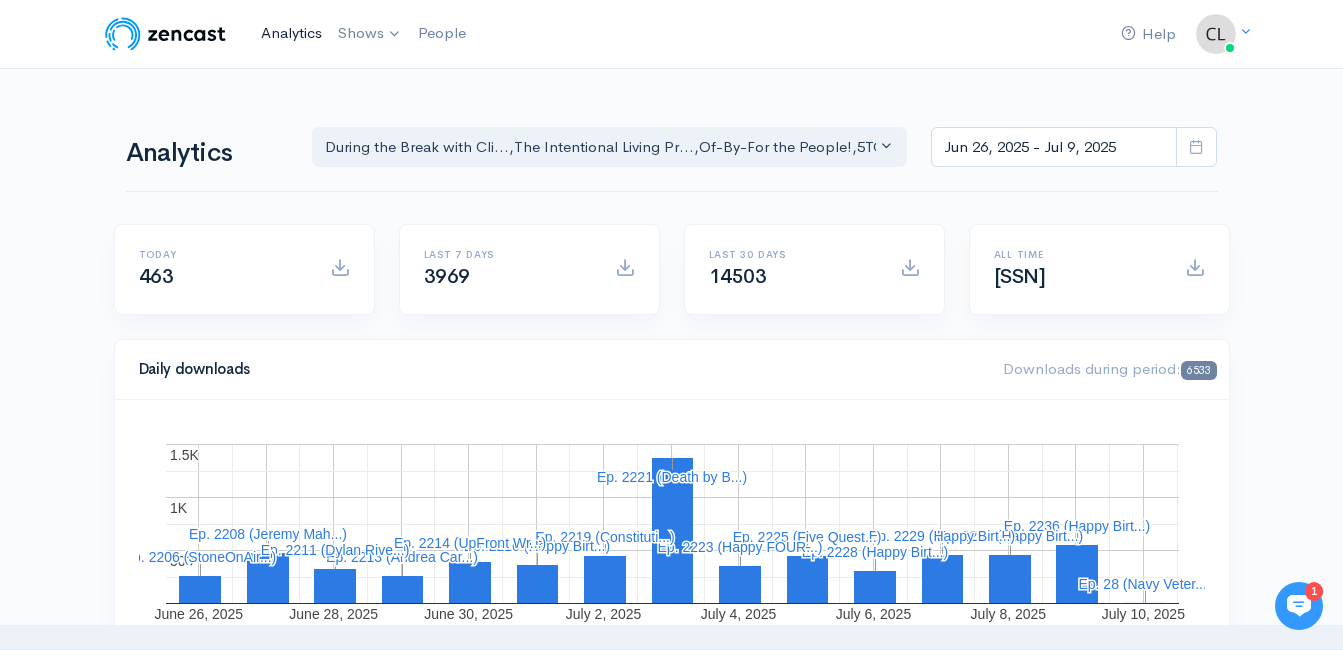 click on "Analytics" at bounding box center [291, 33] 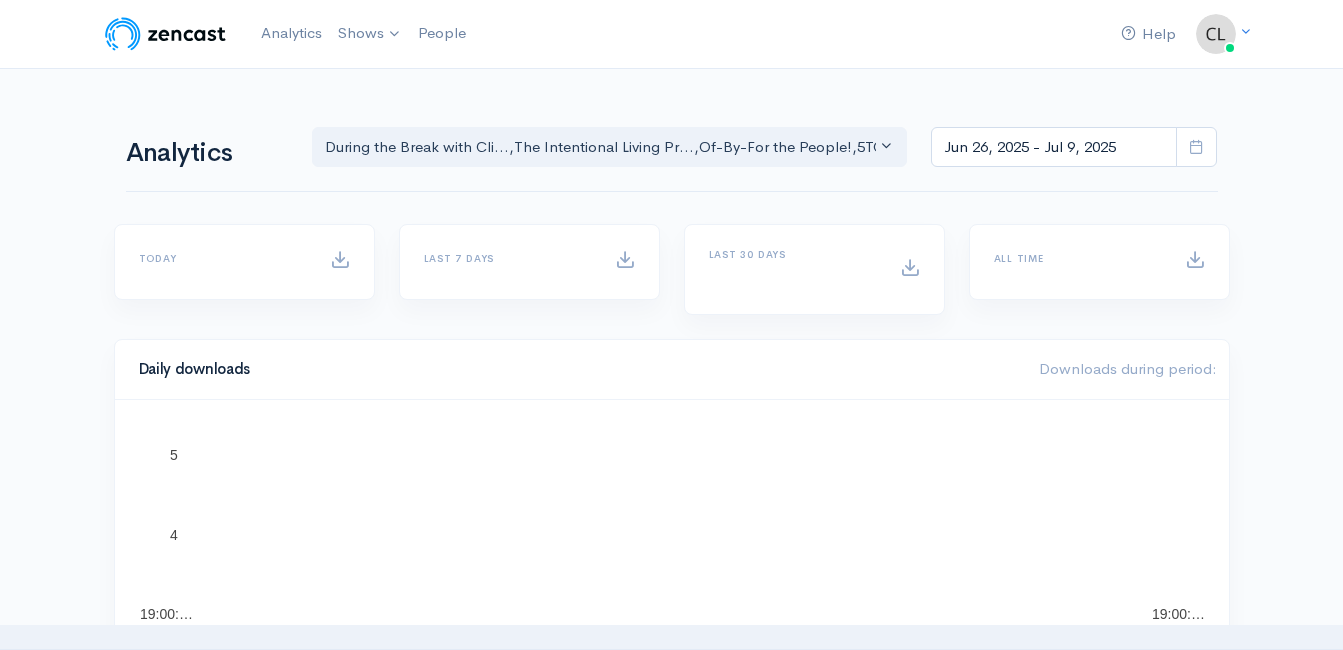 scroll, scrollTop: 0, scrollLeft: 0, axis: both 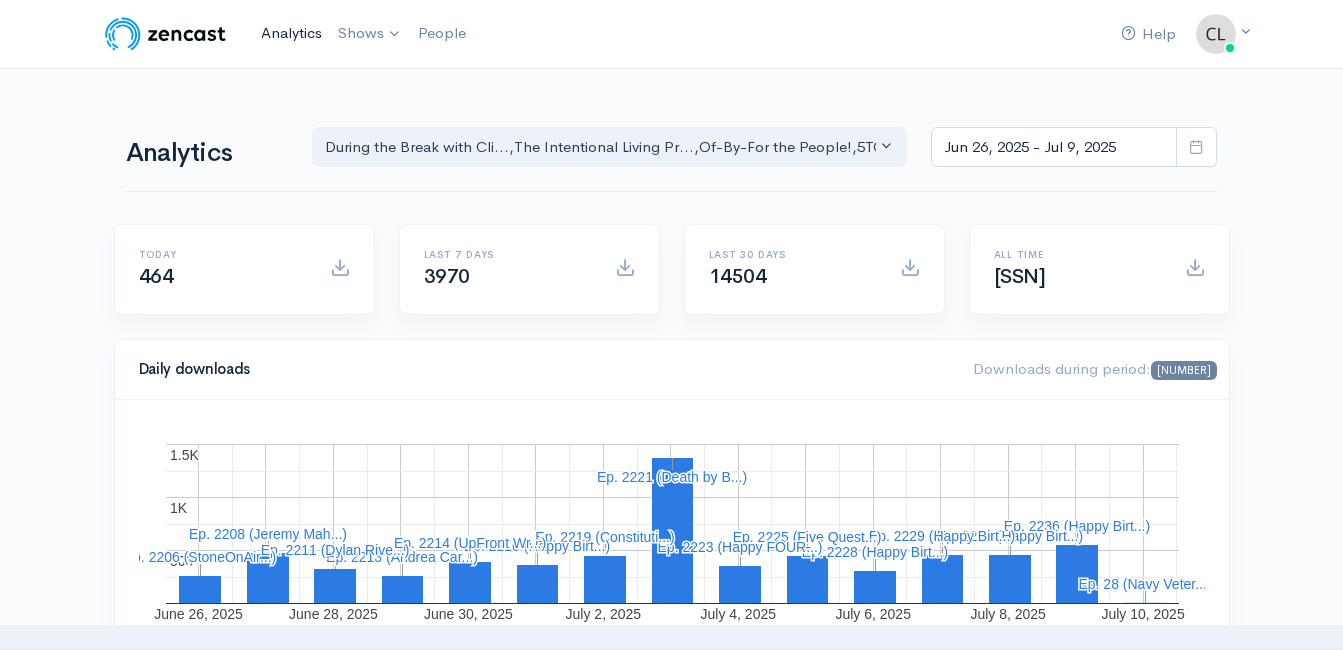 click on "Analytics" at bounding box center (291, 33) 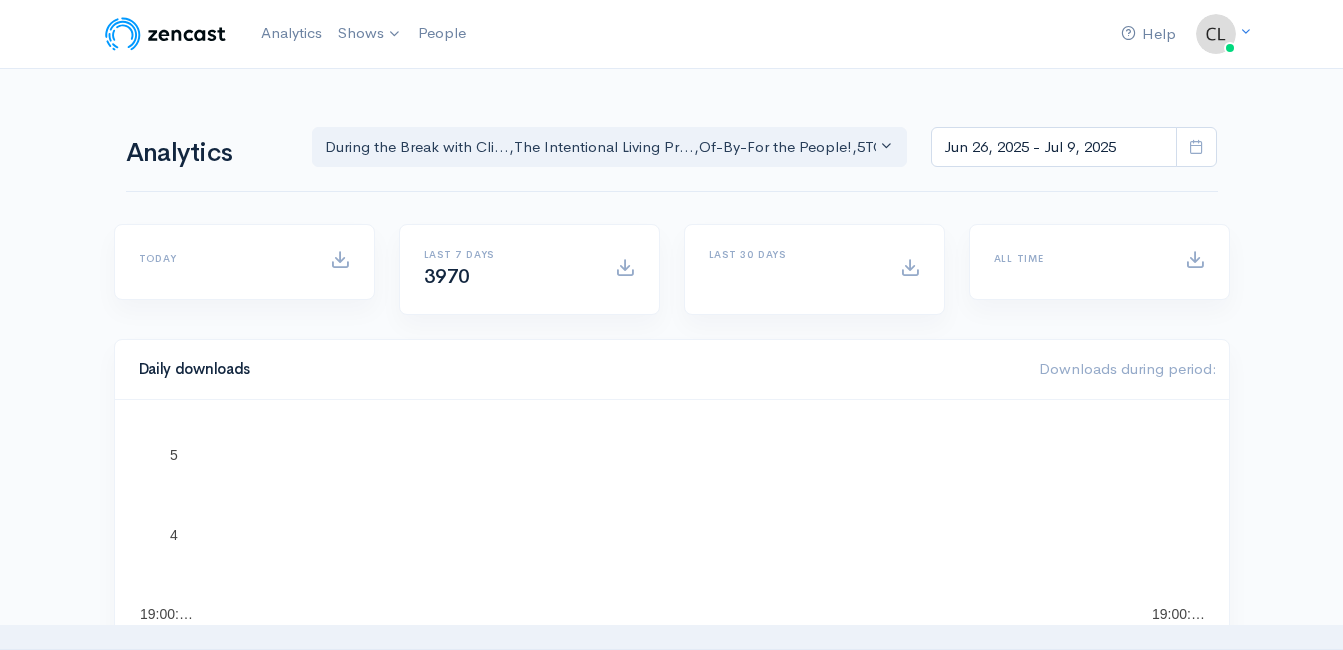 scroll, scrollTop: 0, scrollLeft: 0, axis: both 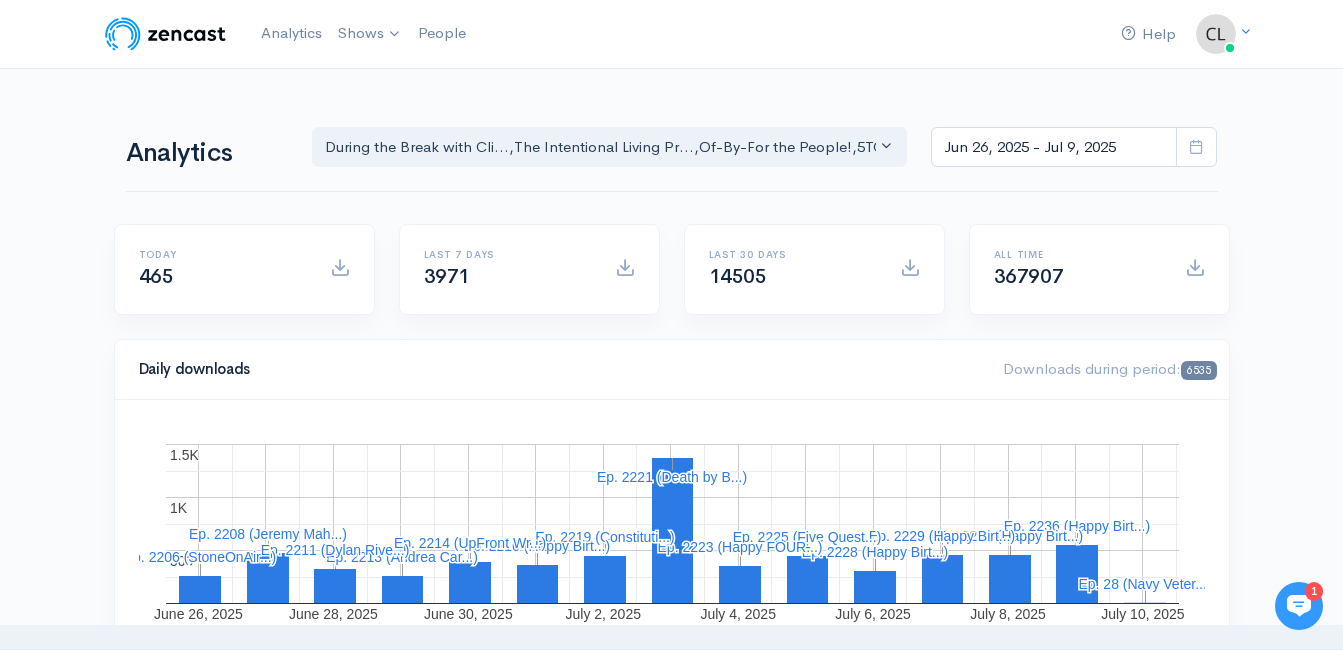 click on "Help
Notifications
View all
Your profile   Team settings     Default team   Current     Logout
Analytics
Shows
Oath and Pledge
The [FIRST] [LAST]
During the Break with [FIRST] [LAST]
Of-By-For the People!
Celebrate America [YEAR]
[NUMBER] TO [NUMBER] Podcast
The CrimeCast
[NUMBER]TO[NUMBER] COACHING
Policy-Pitfalls-Power Plays
Out of the Chair with [FIRST] [LAST]
The Intentional Living Project
,  ,  ," at bounding box center [671, 1417] 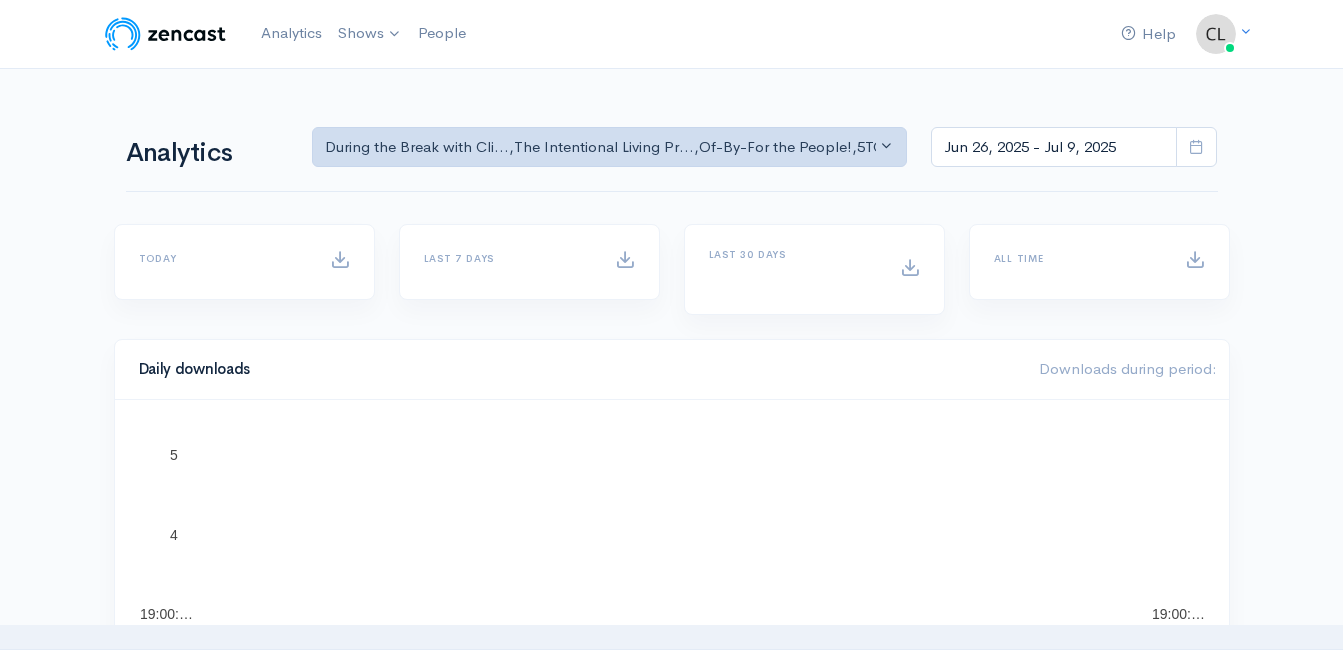scroll, scrollTop: 0, scrollLeft: 0, axis: both 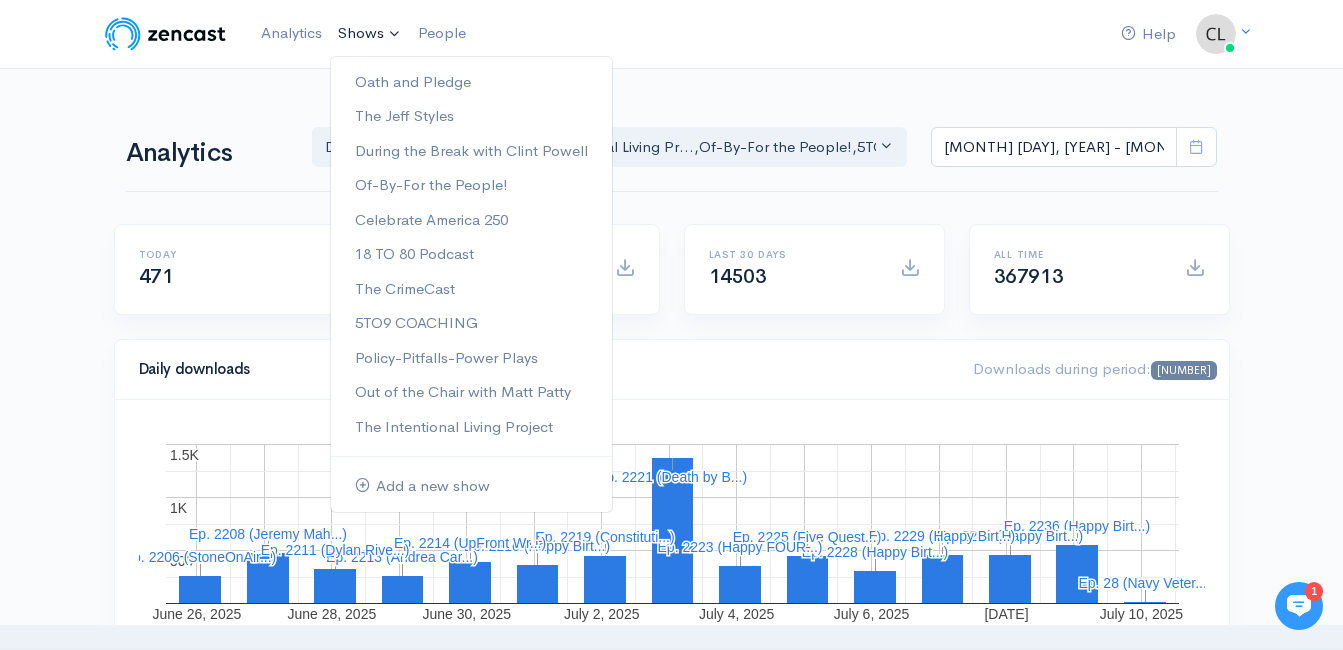 click on "Shows" at bounding box center [370, 34] 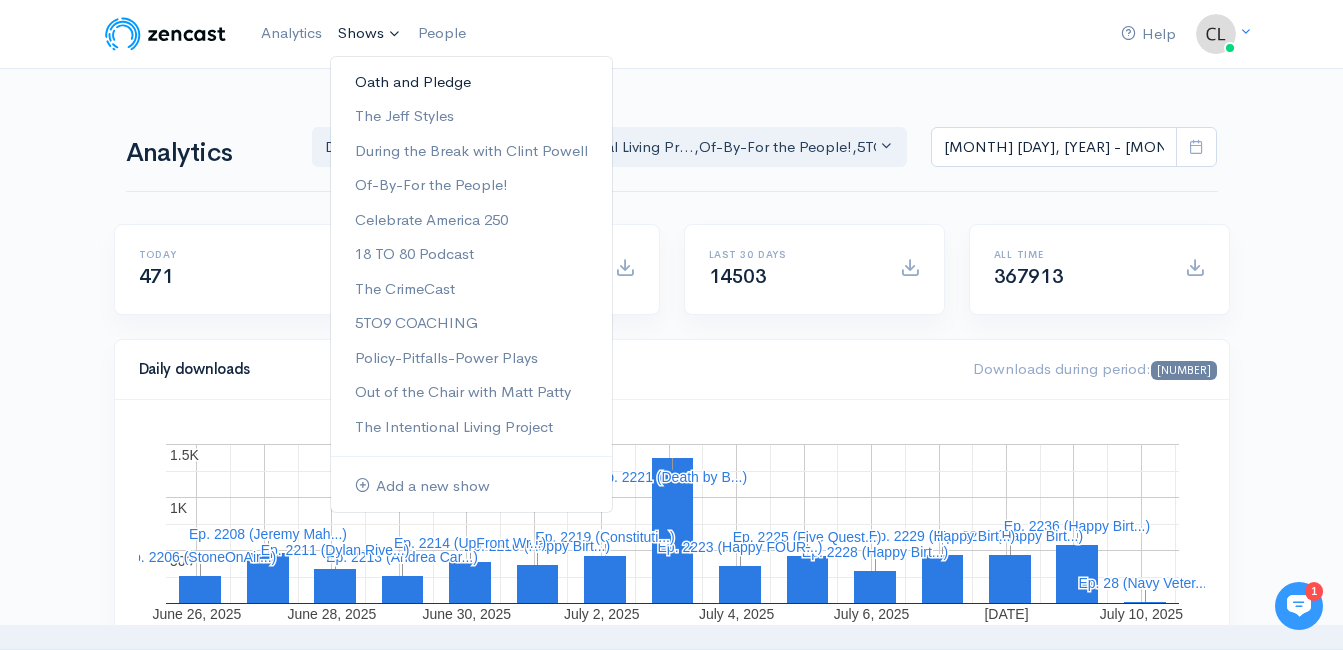 click on "Oath and Pledge" at bounding box center (471, 82) 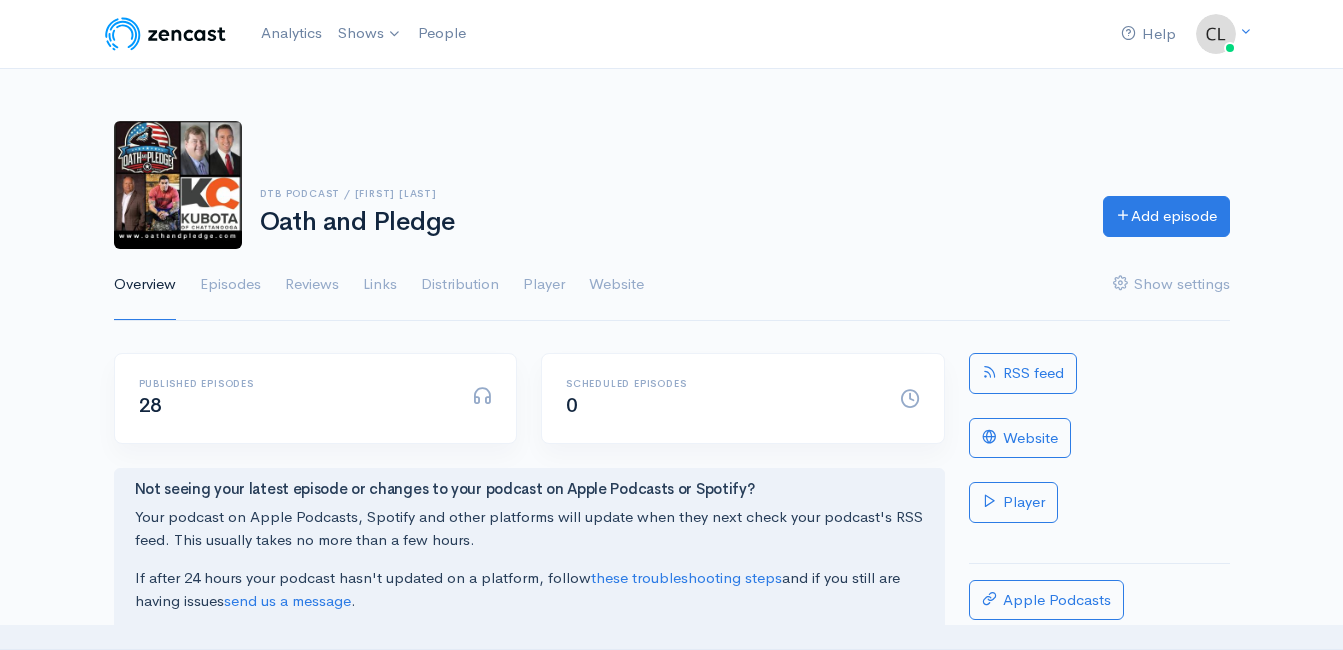 scroll, scrollTop: 0, scrollLeft: 0, axis: both 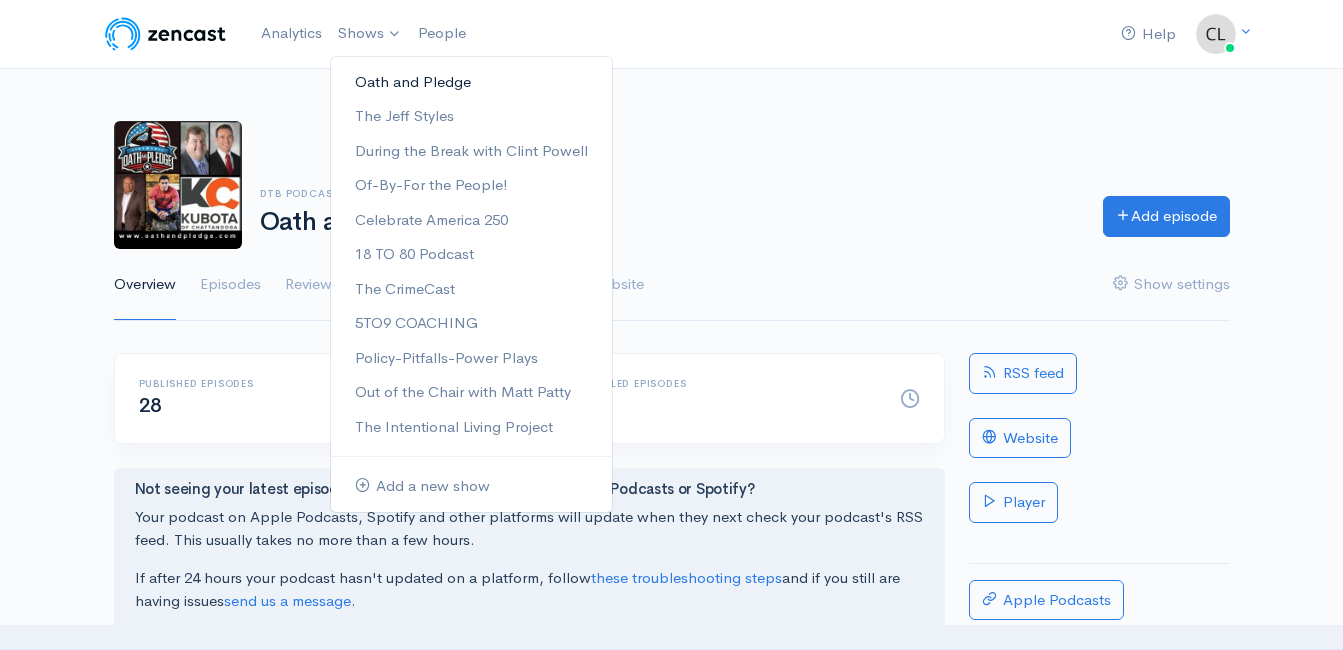 click on "Oath and Pledge" at bounding box center [471, 82] 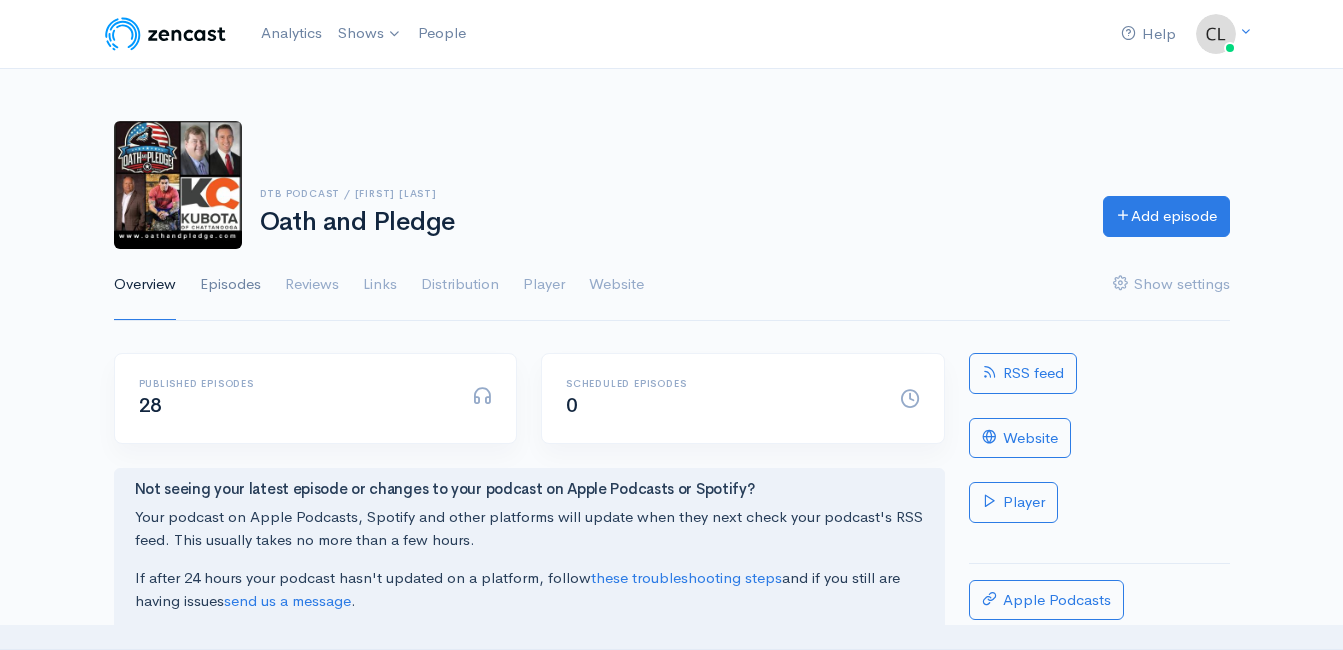 scroll, scrollTop: 0, scrollLeft: 0, axis: both 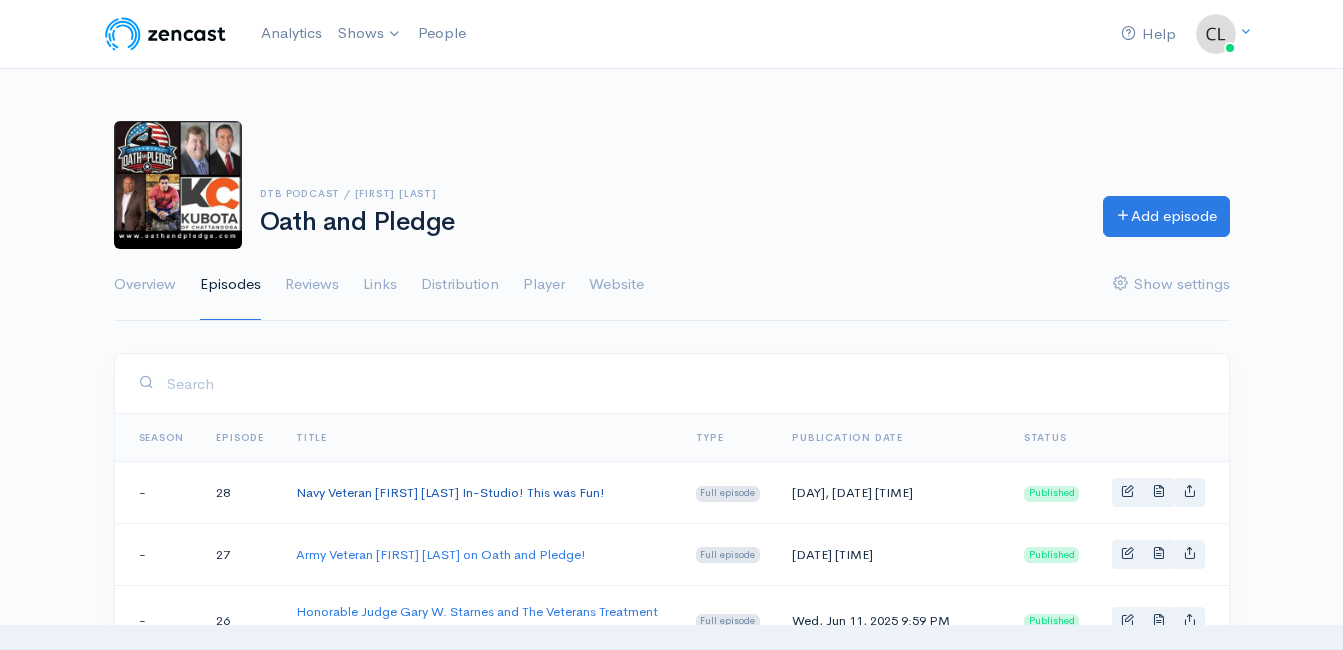 click on "Navy Veteran Winnie Paris In-Studio! This was Fun!" at bounding box center (450, 492) 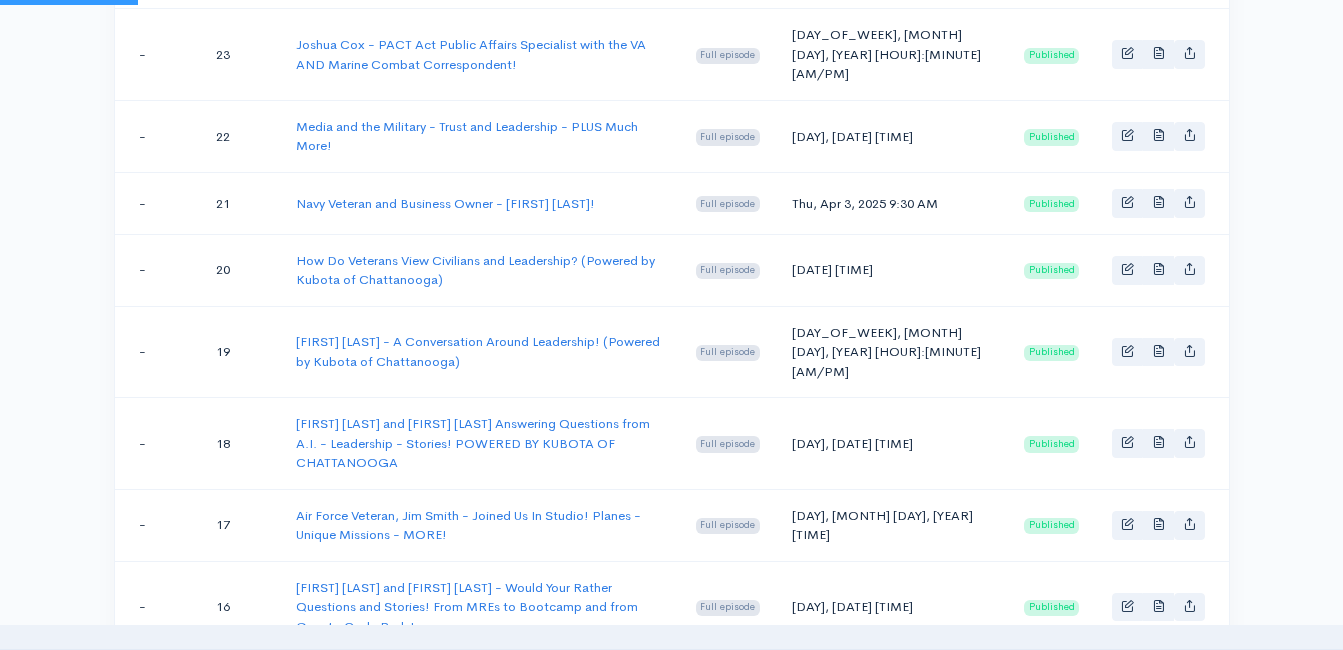 scroll, scrollTop: 900, scrollLeft: 0, axis: vertical 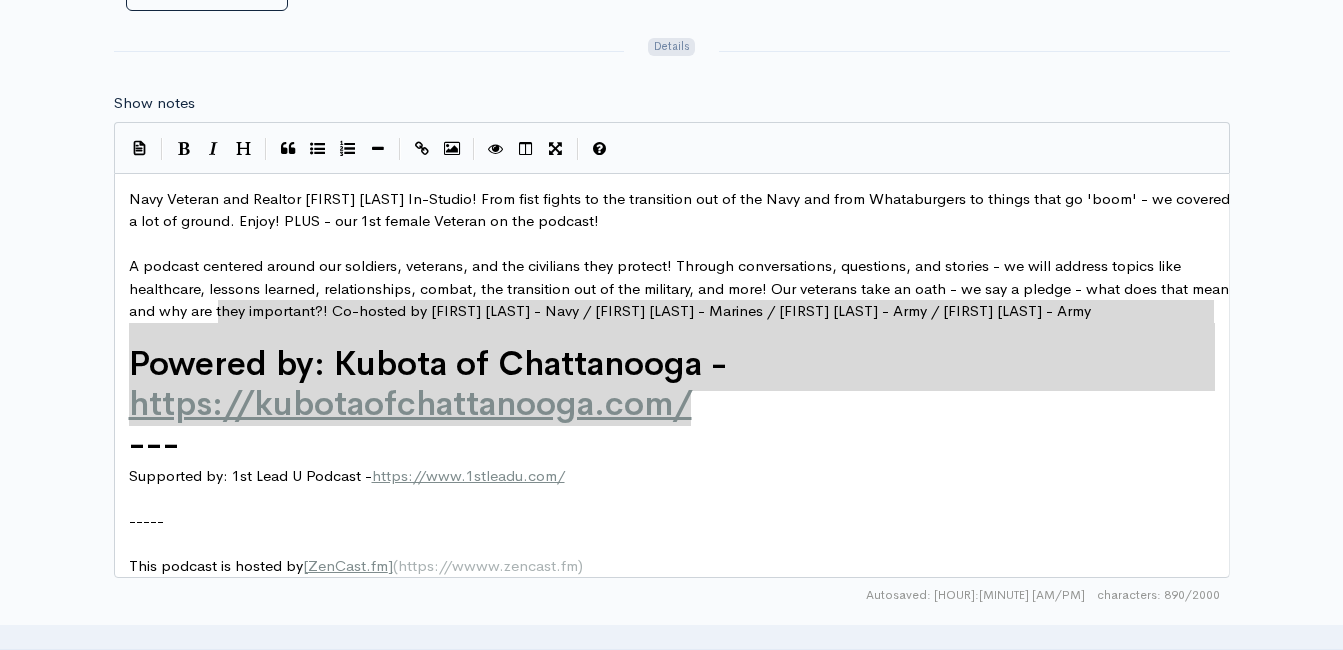 drag, startPoint x: 724, startPoint y: 418, endPoint x: 251, endPoint y: 320, distance: 483.04553 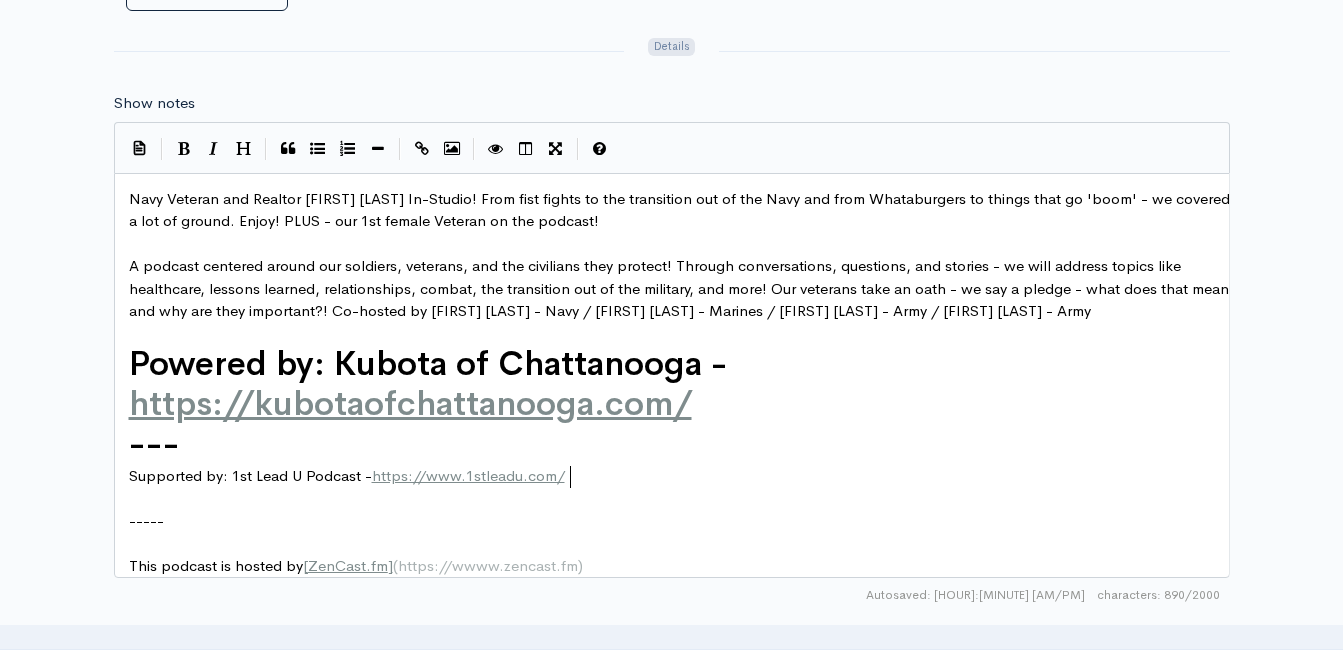 click on "Supported by: 1st Lead U Podcast -  https://www.1stleadu.com/" at bounding box center (679, 476) 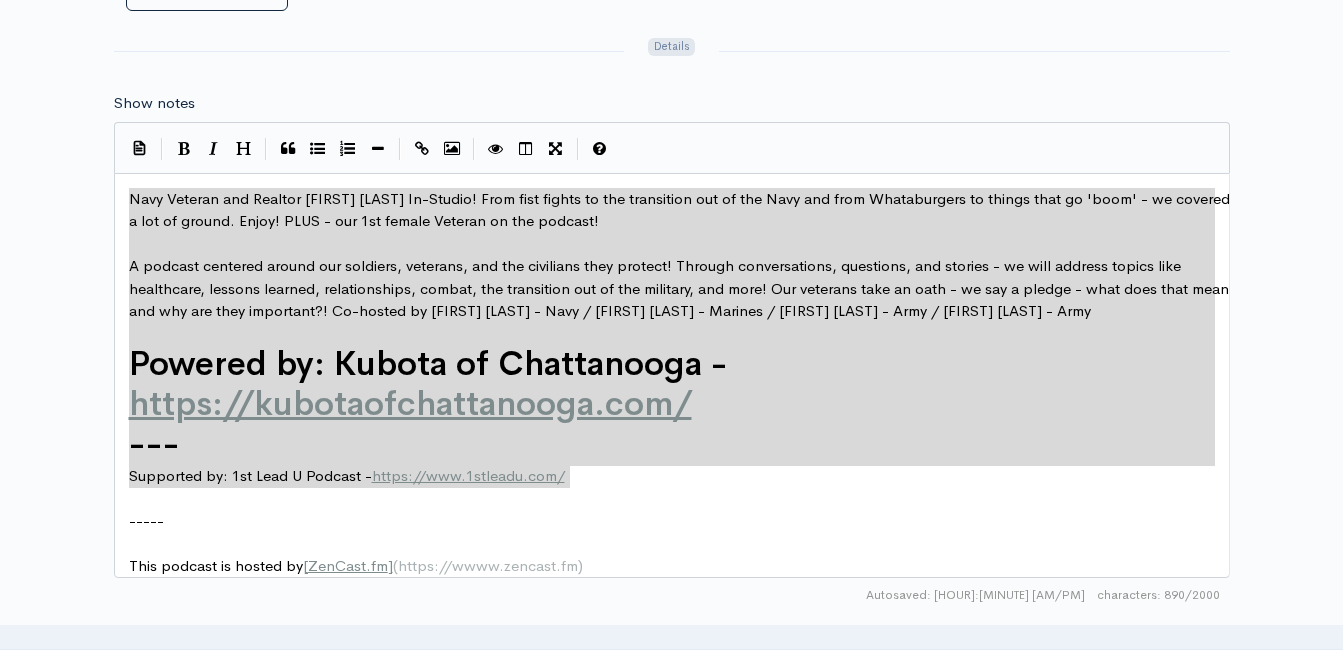 drag, startPoint x: 635, startPoint y: 478, endPoint x: 121, endPoint y: 216, distance: 576.92285 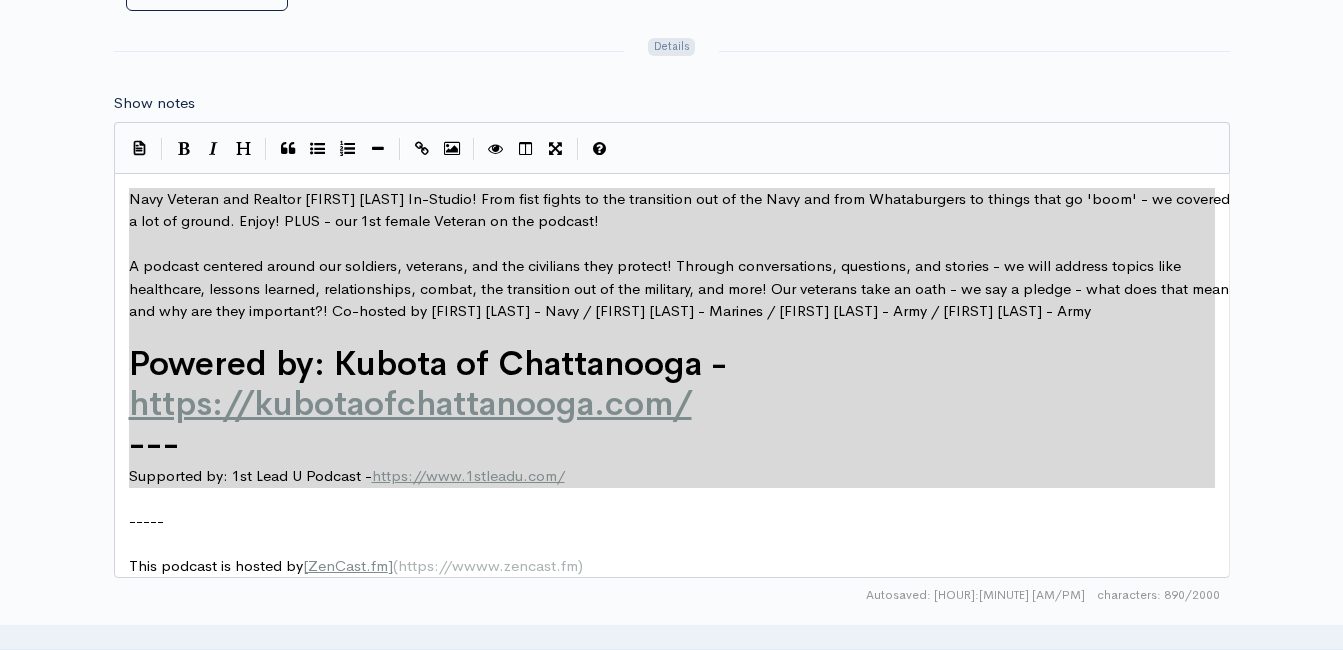 drag, startPoint x: 636, startPoint y: 491, endPoint x: 71, endPoint y: 171, distance: 649.3266 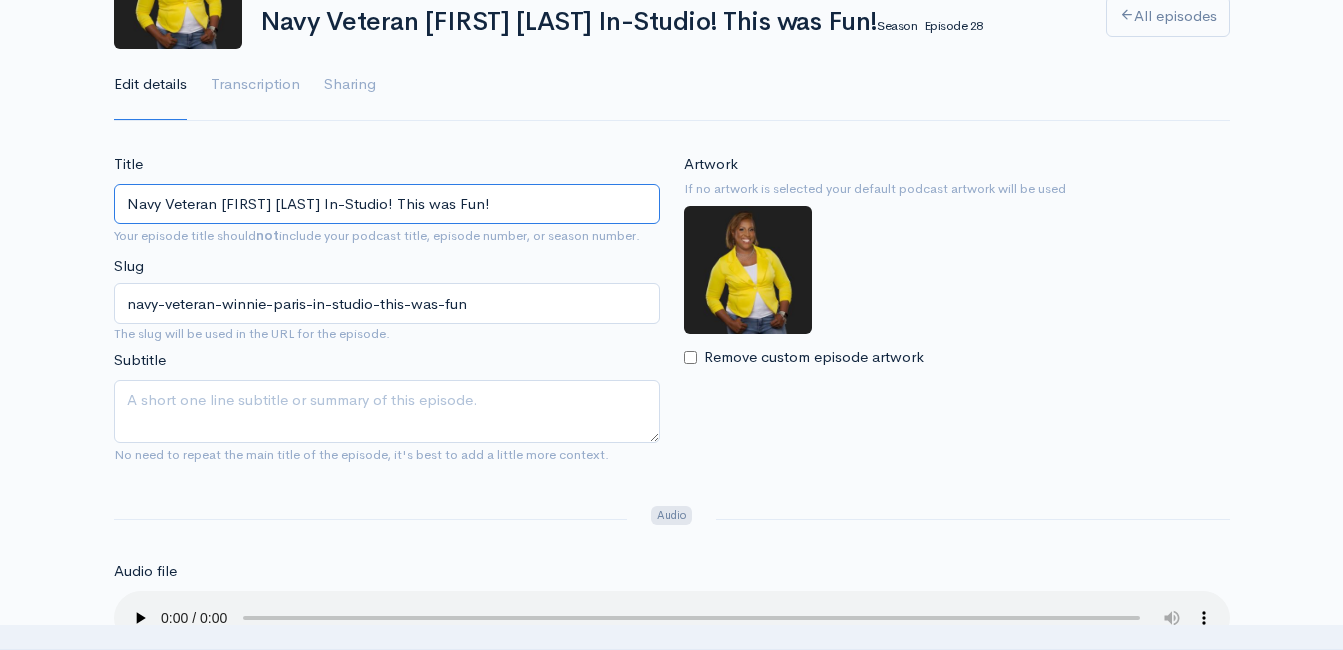 click on "Navy Veteran Winnie Paris In-Studio! This was Fun!" at bounding box center (387, 204) 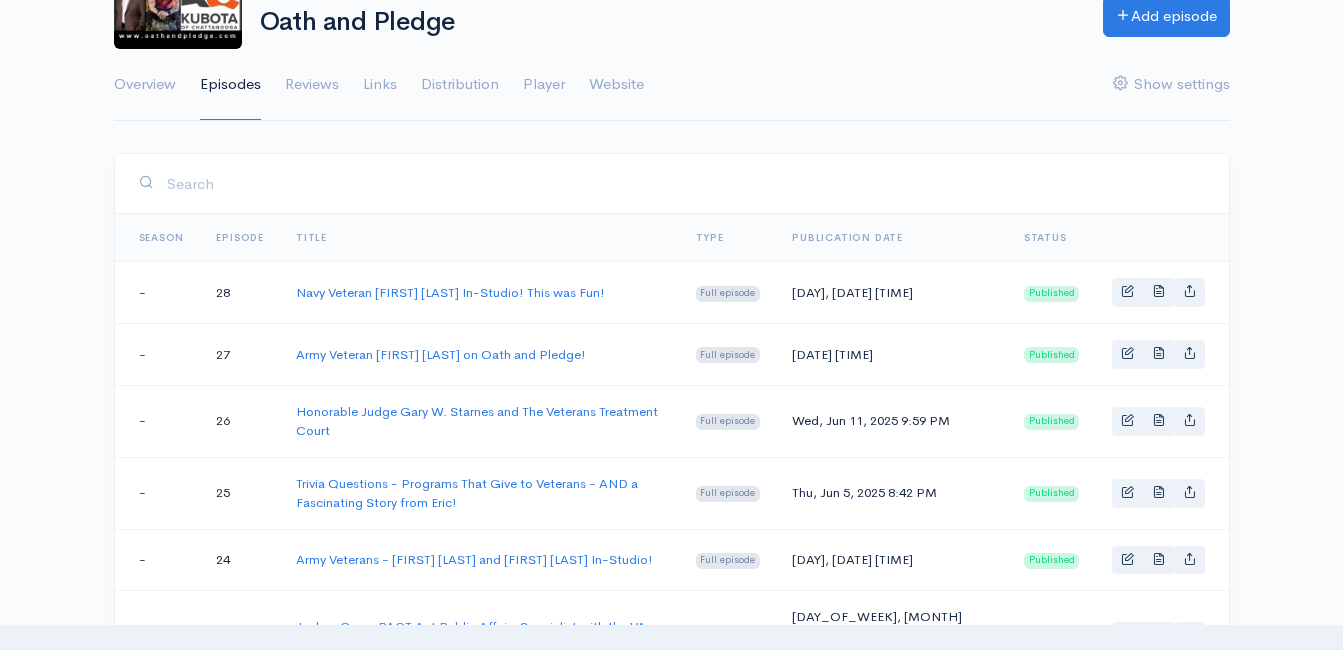 scroll, scrollTop: 0, scrollLeft: 0, axis: both 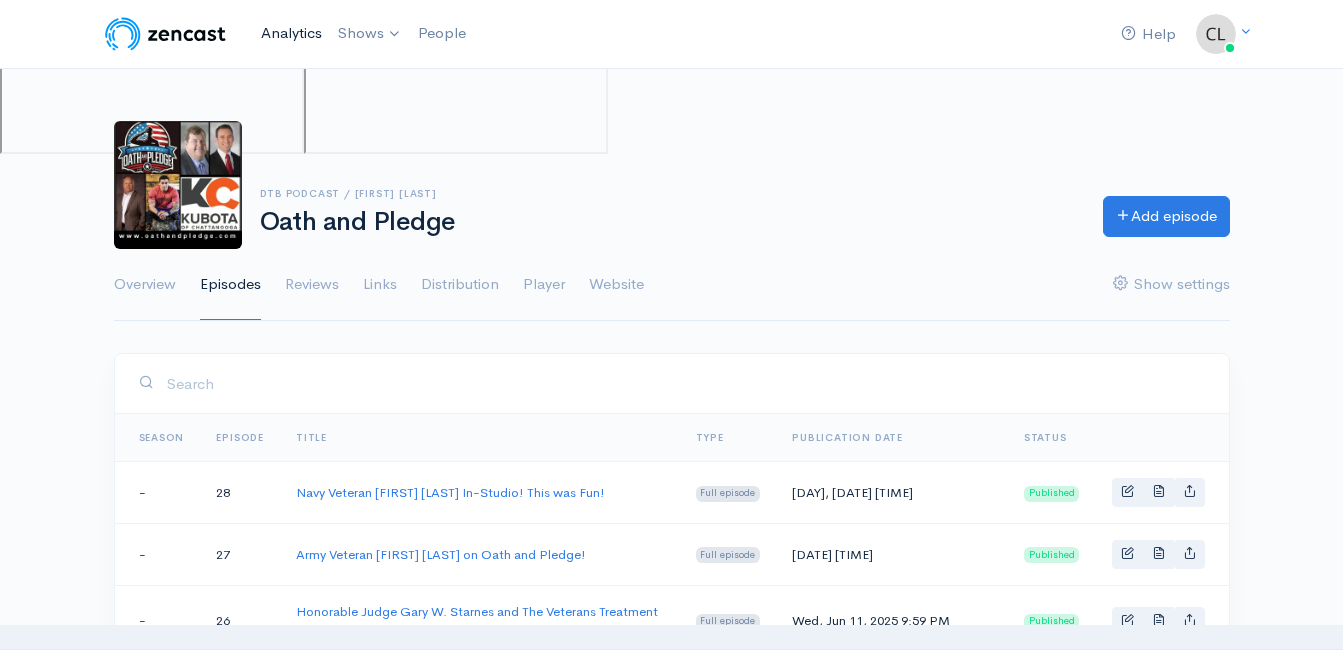 click on "Analytics" at bounding box center (291, 33) 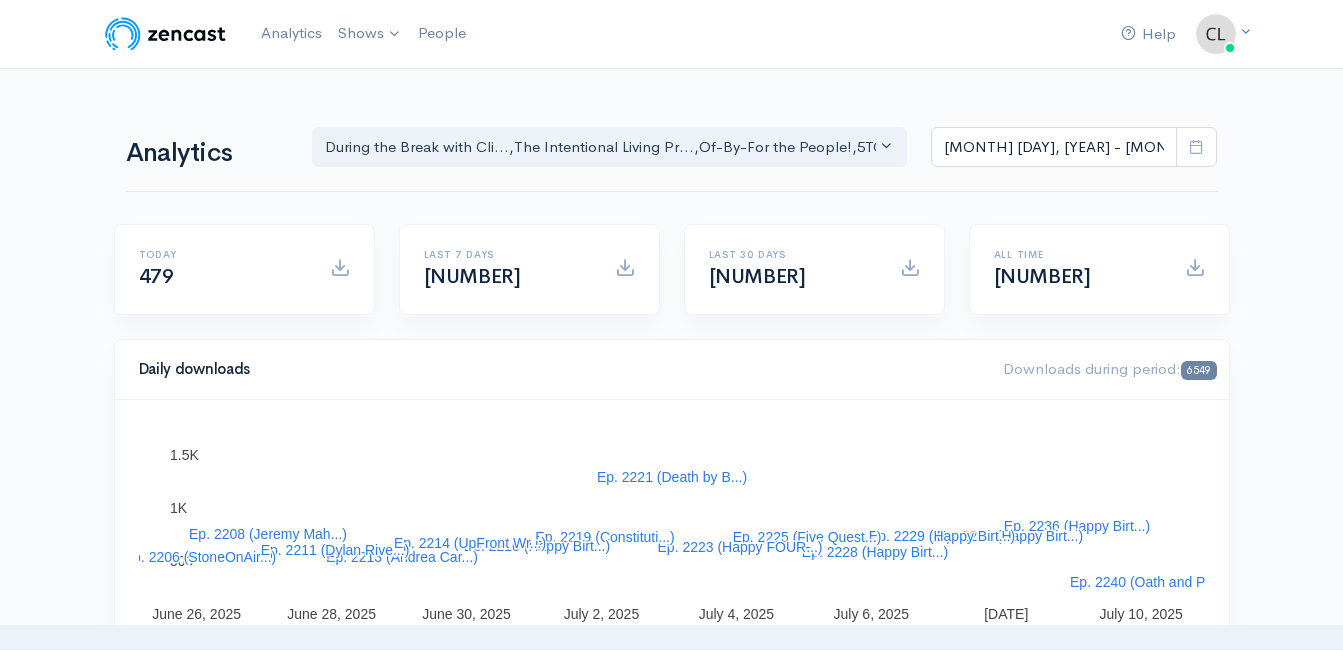 scroll, scrollTop: 0, scrollLeft: 0, axis: both 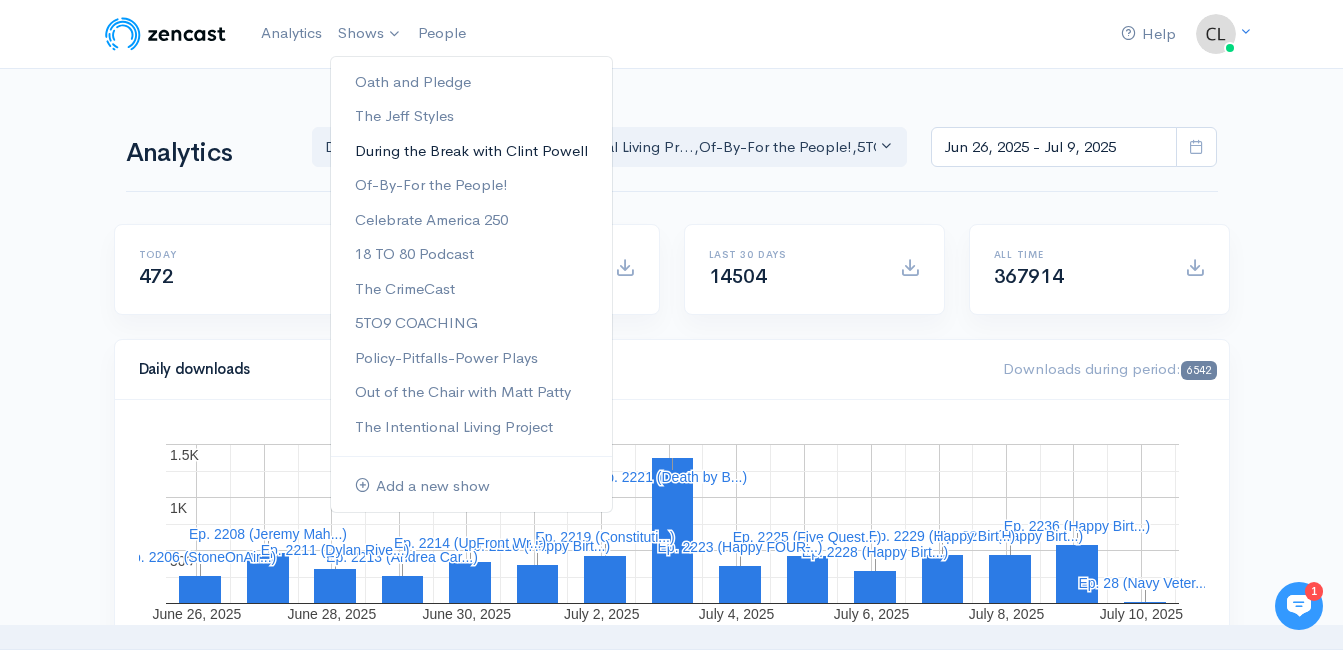 click on "During the Break with Clint Powell" at bounding box center (471, 151) 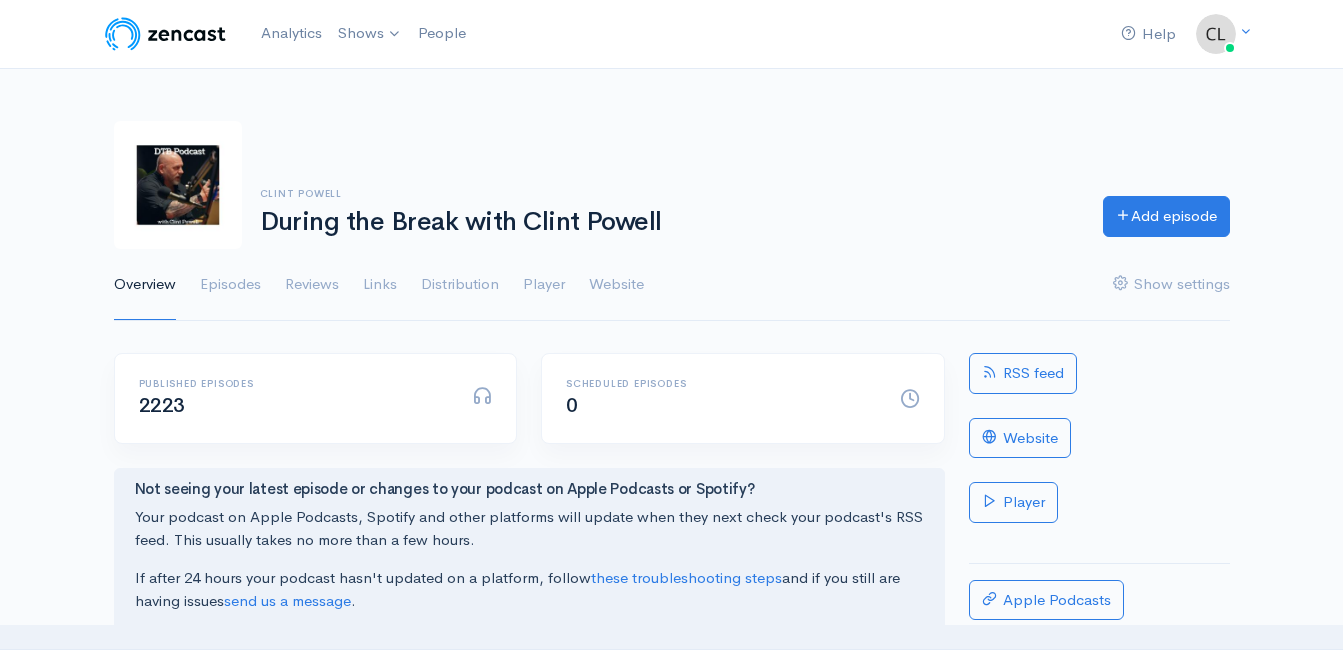 scroll, scrollTop: 0, scrollLeft: 0, axis: both 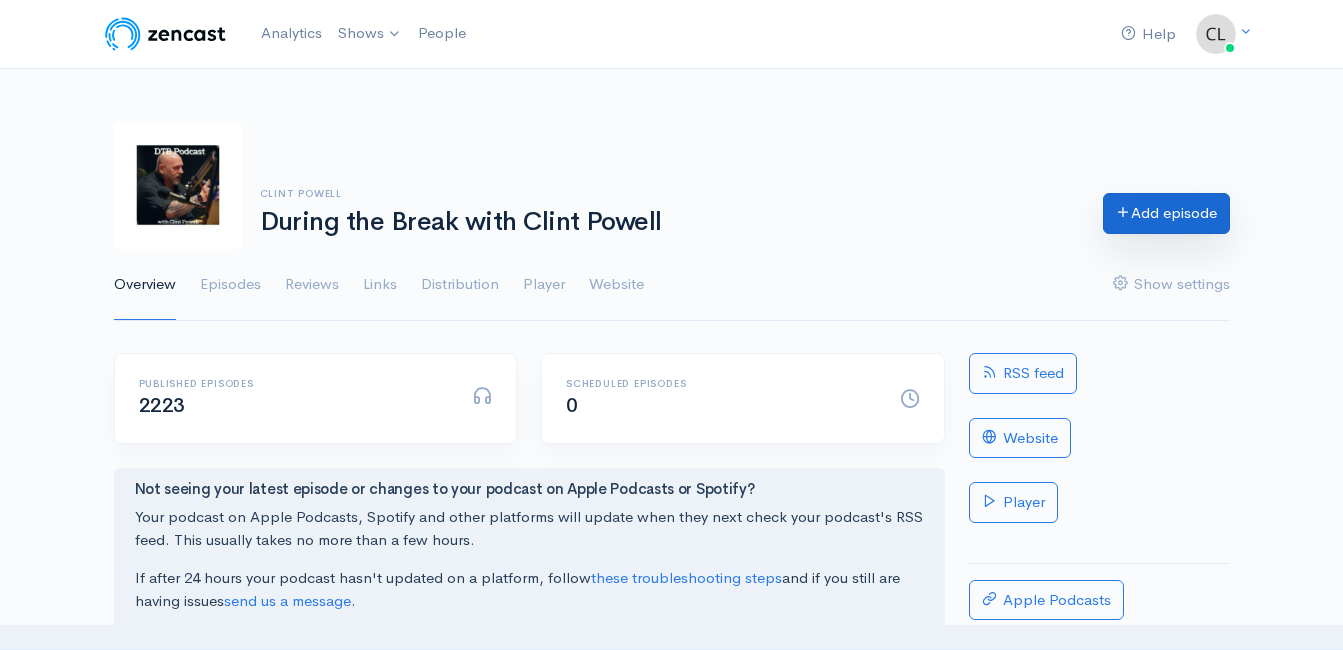 click on "Add episode" at bounding box center [1166, 213] 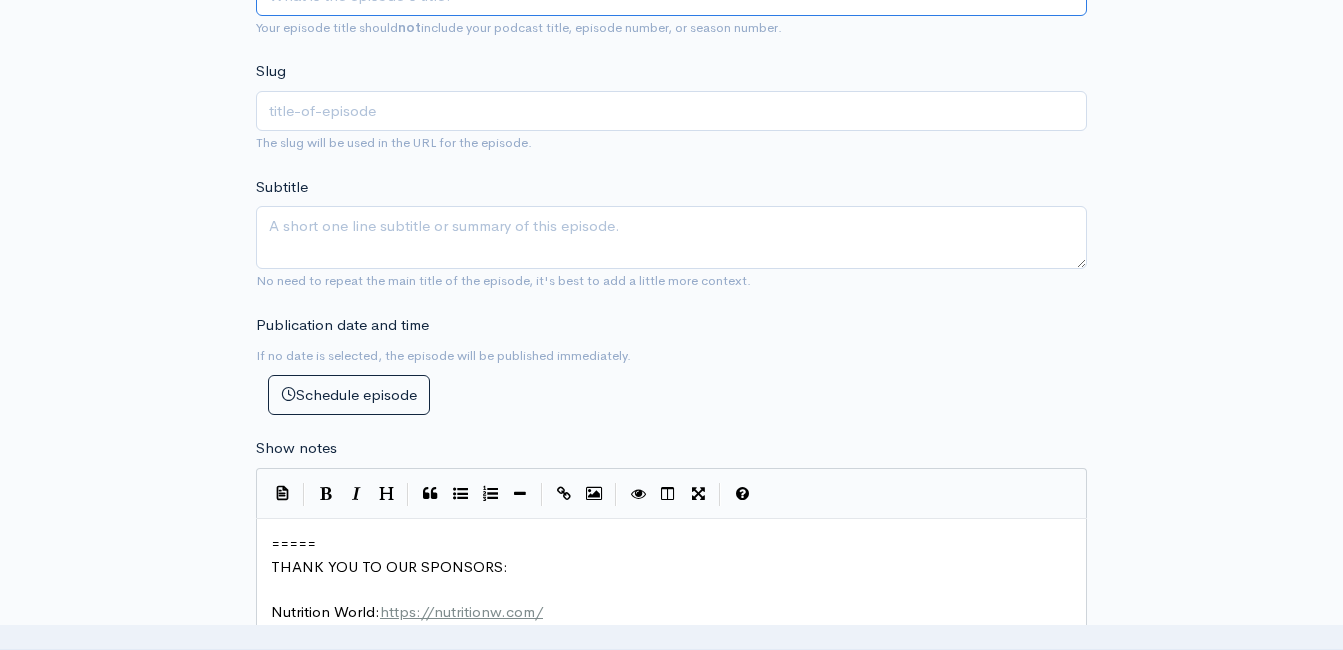 scroll, scrollTop: 913, scrollLeft: 0, axis: vertical 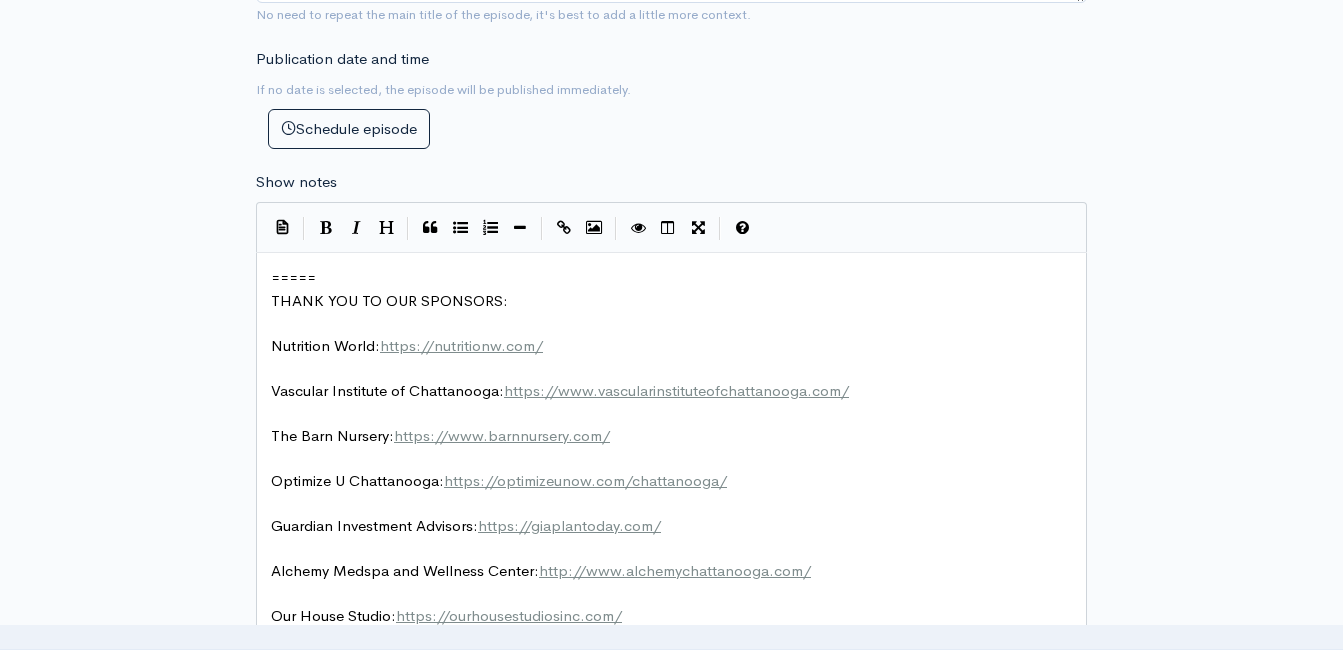 click on "=====" at bounding box center (679, 278) 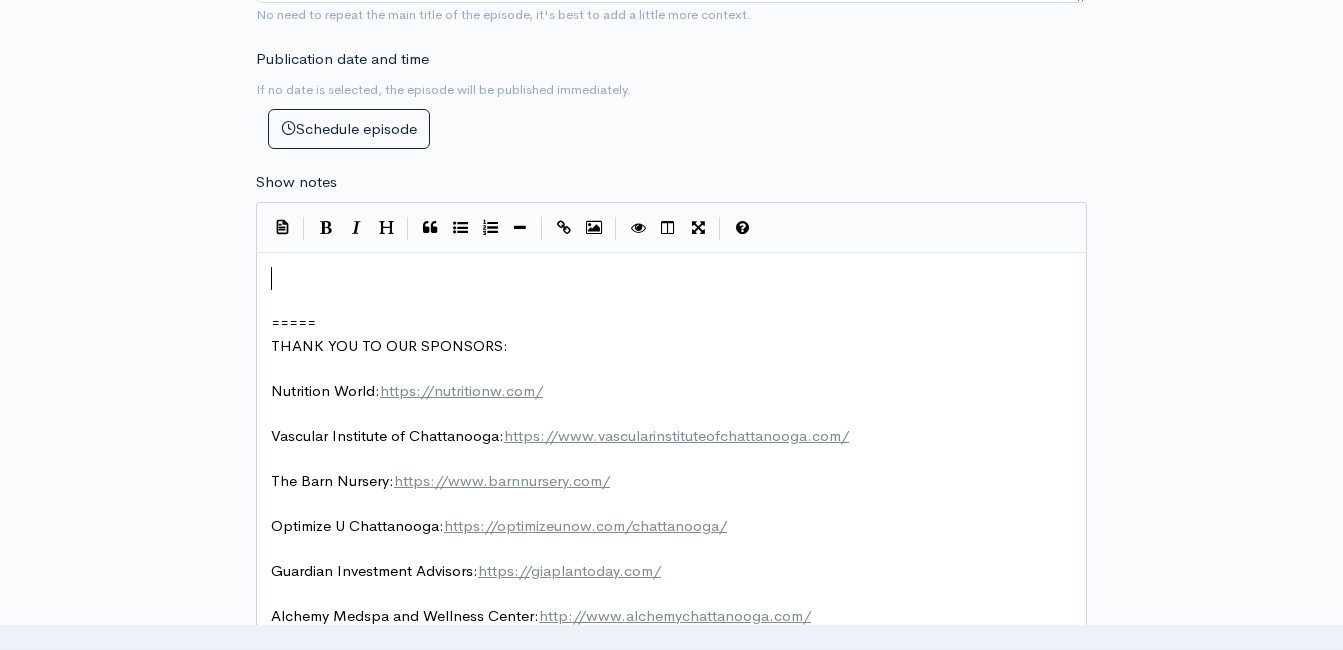 click on "xxxxxxxxxx   ​ ​ ===== THANK YOU TO OUR SPONSORS: ​ Nutrition World:  https://nutritionw.com/ ​ Vascular Institute of Chattanooga:  https://www.vascularinstituteofchattanooga.com/ ​ The Barn Nursery:  https://www.barnnursery.com/ ​ Optimize U Chattanooga:  https://optimizeunow.com/chattanooga/ ​ Guardian Investment Advisors:  https://giaplantoday.com/ ​ Alchemy Medspa and Wellness Center:  http://www.alchemychattanooga.com/ ​ Our House Studio:  https://ourhousestudiosinc.com/ ​ ALL THINGS JEFF STYLES:  www.thejeffstyles.com PART OF THE NOOGA PODCAST NETWORK:  www.noogapodcasts.com ​ Please consider leaving us a review on Apple and giving us a share to your friends!  ​ ----- ​ This podcast is powered by  [ ZenCast.fm ] ( https://zencast.fm )" at bounding box center [679, 571] 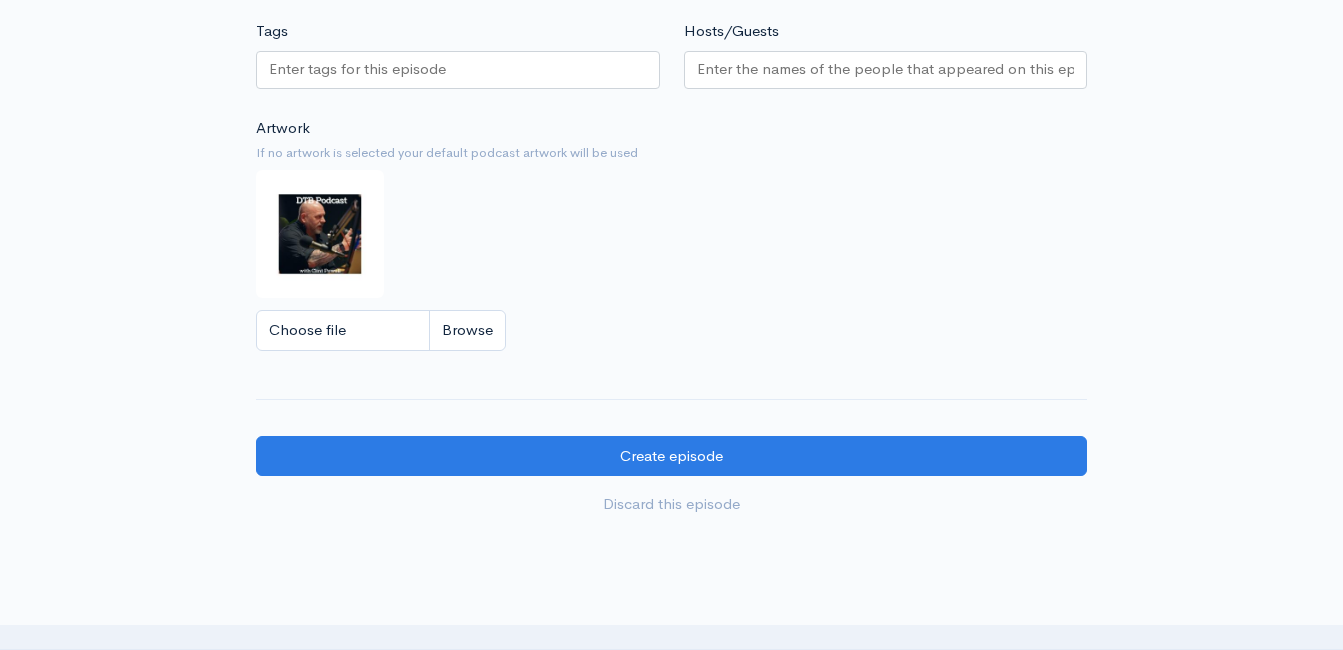 scroll, scrollTop: 2313, scrollLeft: 0, axis: vertical 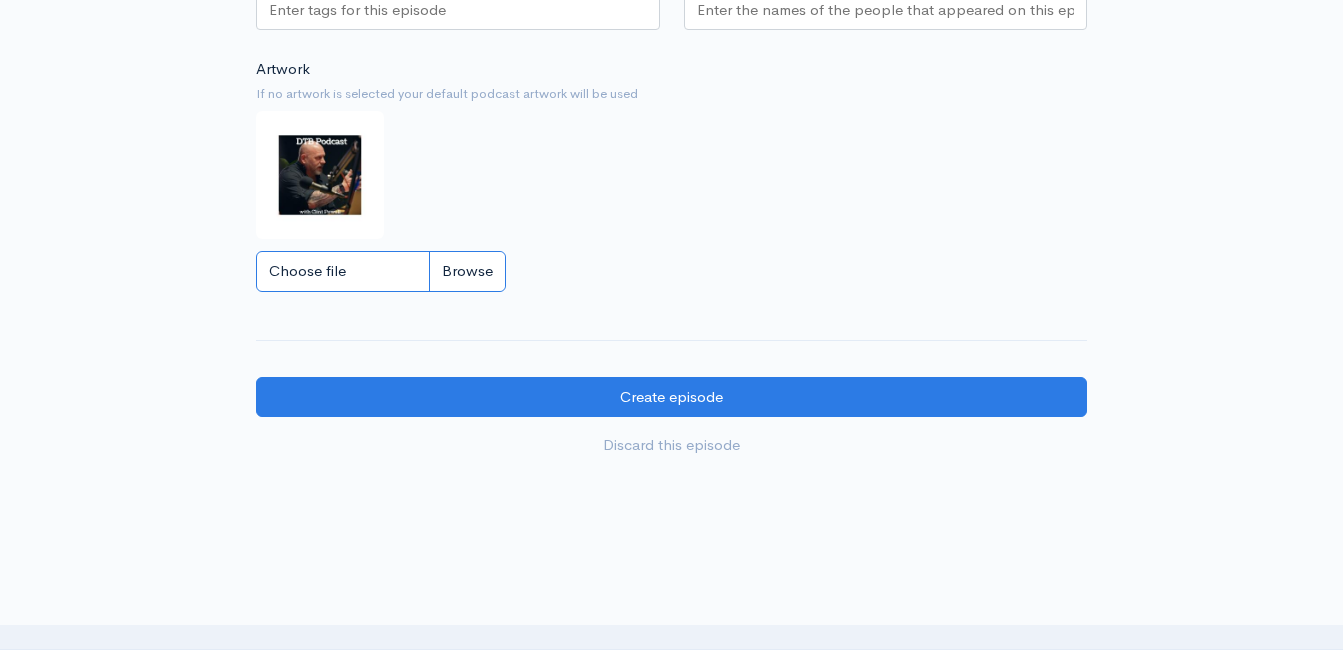 click on "Choose file" at bounding box center (381, 271) 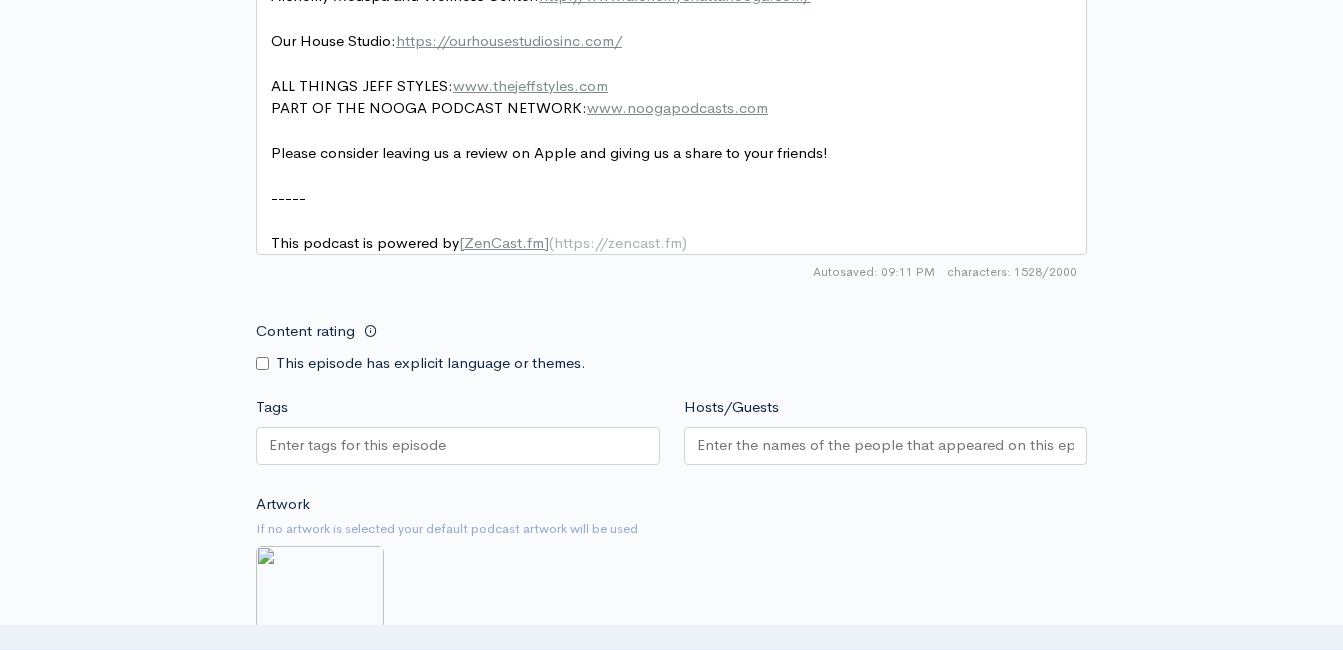 scroll, scrollTop: 1413, scrollLeft: 0, axis: vertical 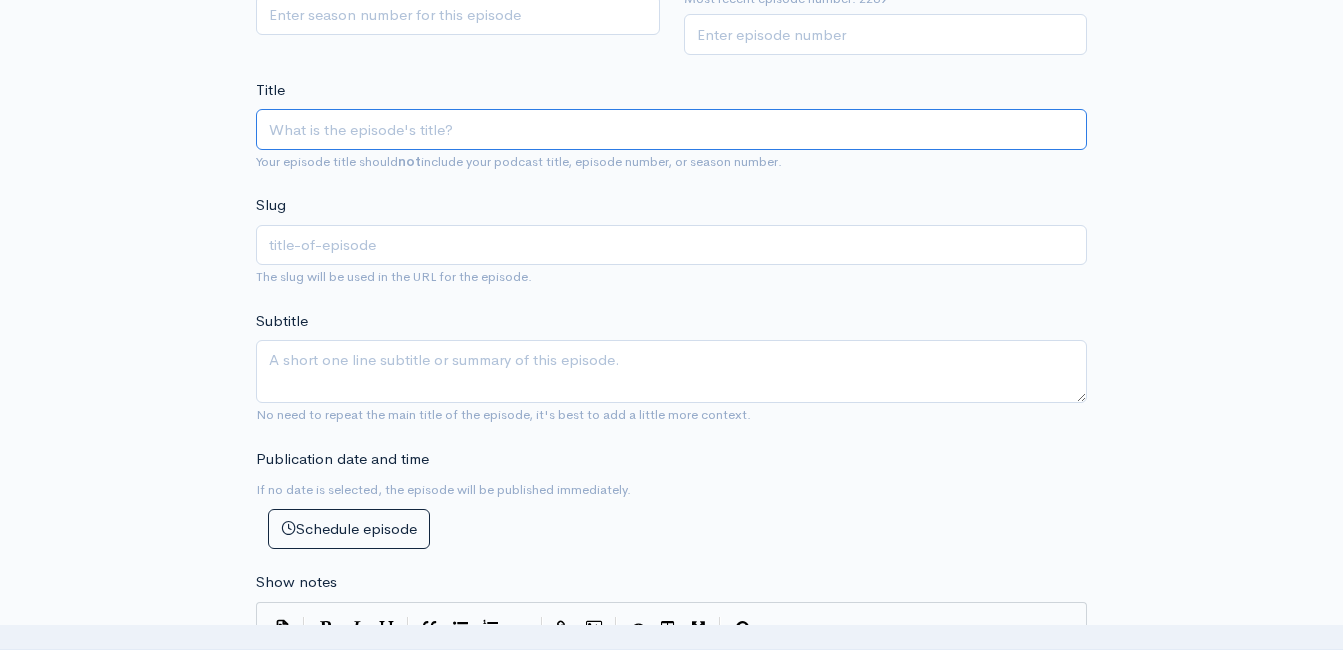 paste on "Navy Veteran Winnie Paris In-Studio! This was Fun!" 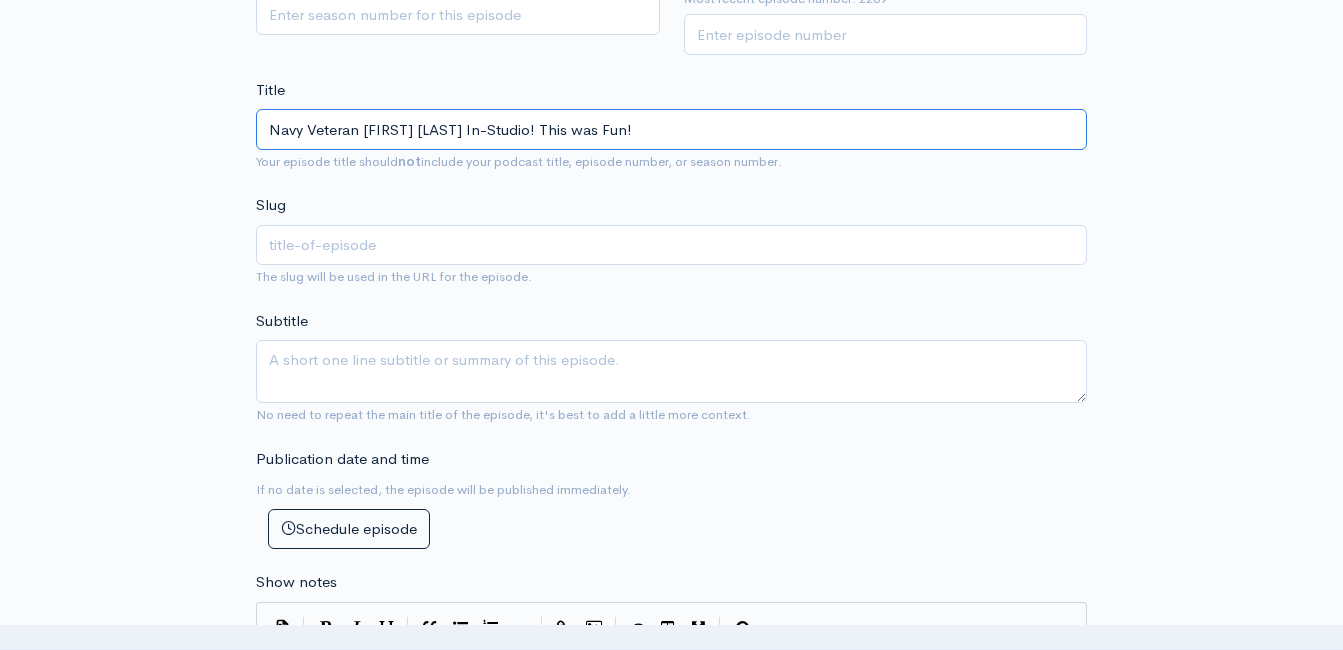 type on "Navy Veteran Winnie Paris In-Studio! This was Fun!" 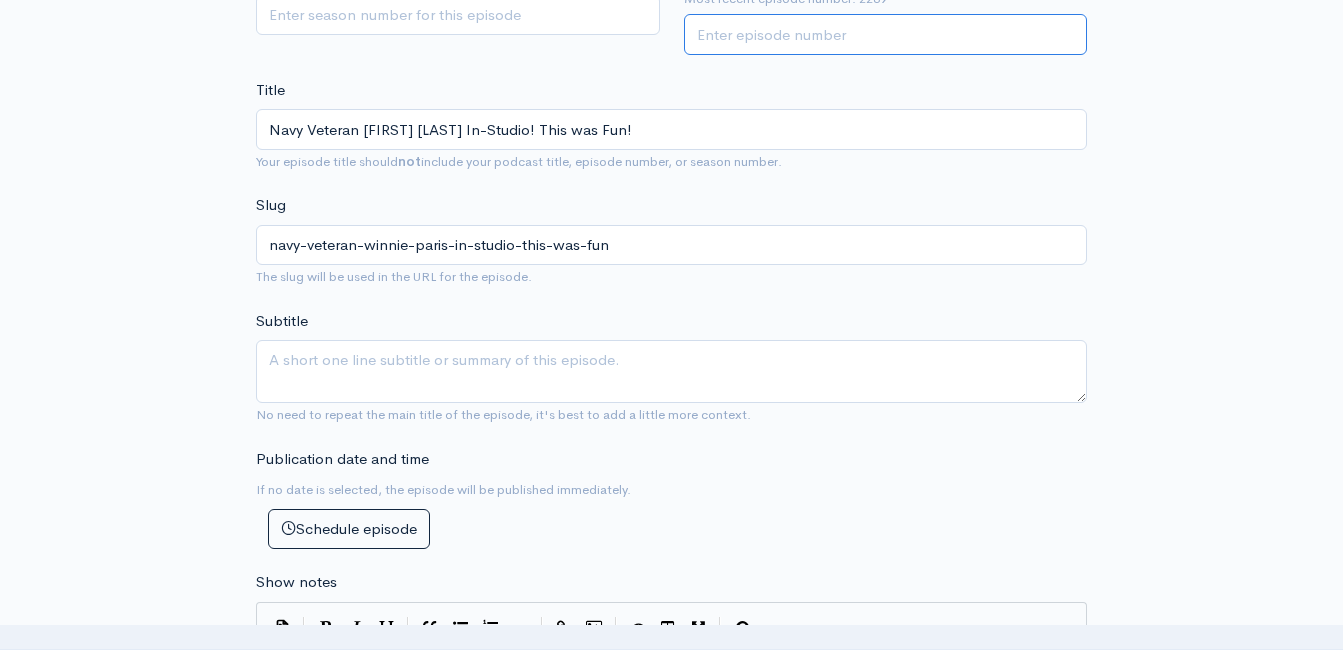 click on "Episode number" at bounding box center (886, 34) 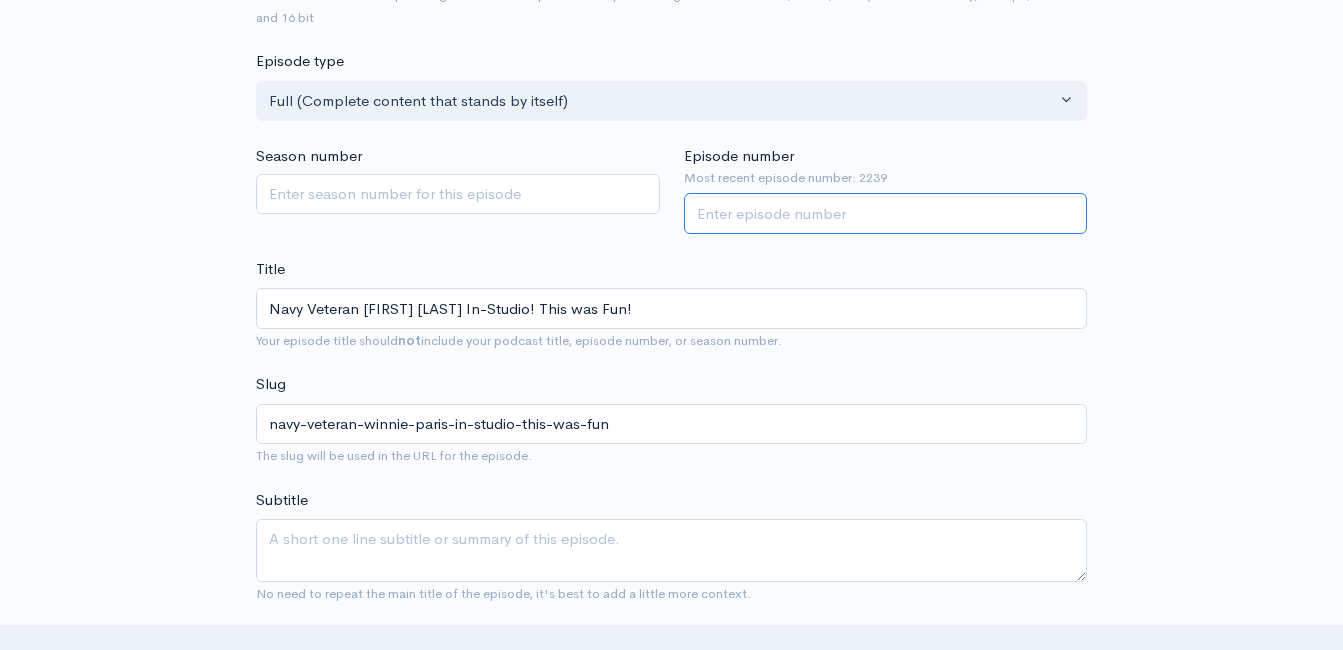 scroll, scrollTop: 313, scrollLeft: 0, axis: vertical 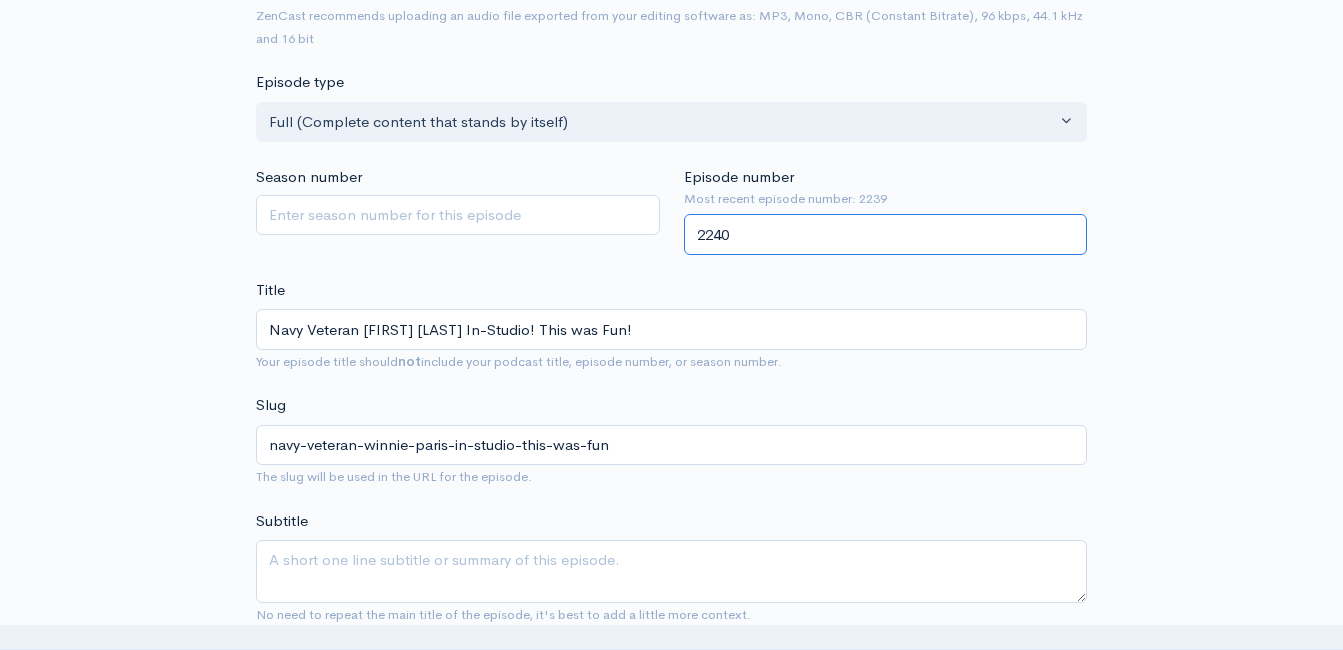 type on "2240" 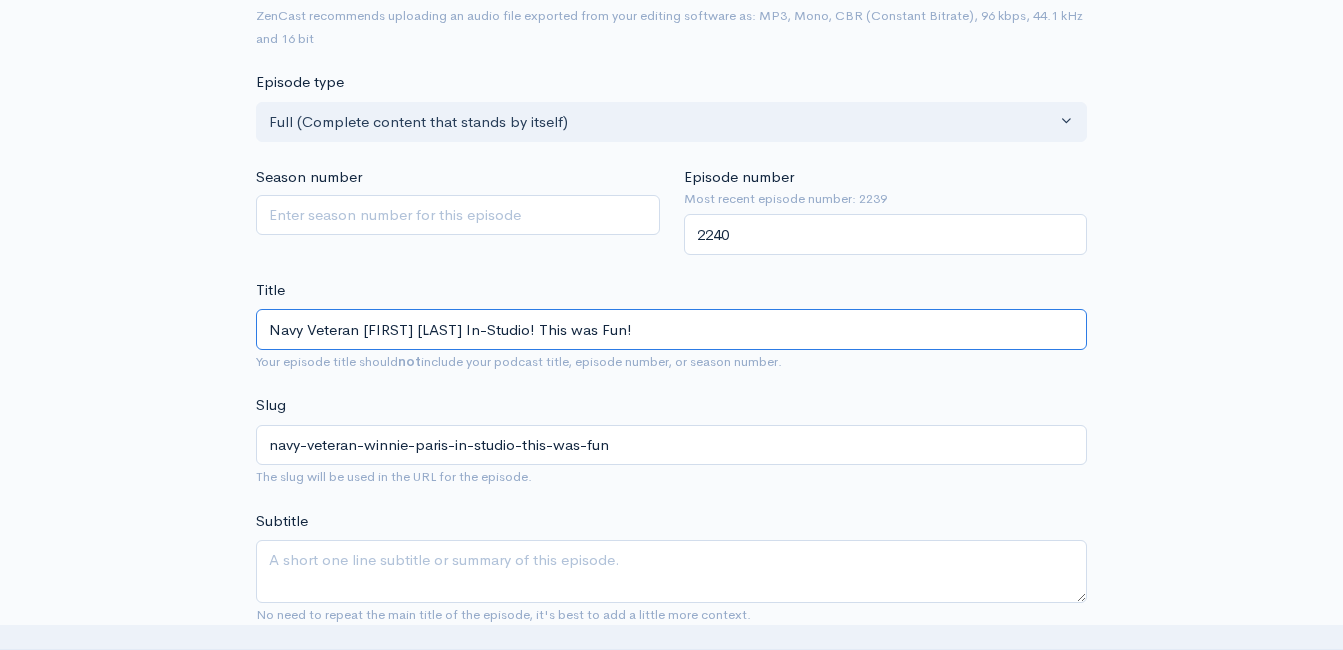 click on "Navy Veteran Winnie Paris In-Studio! This was Fun!" at bounding box center (671, 329) 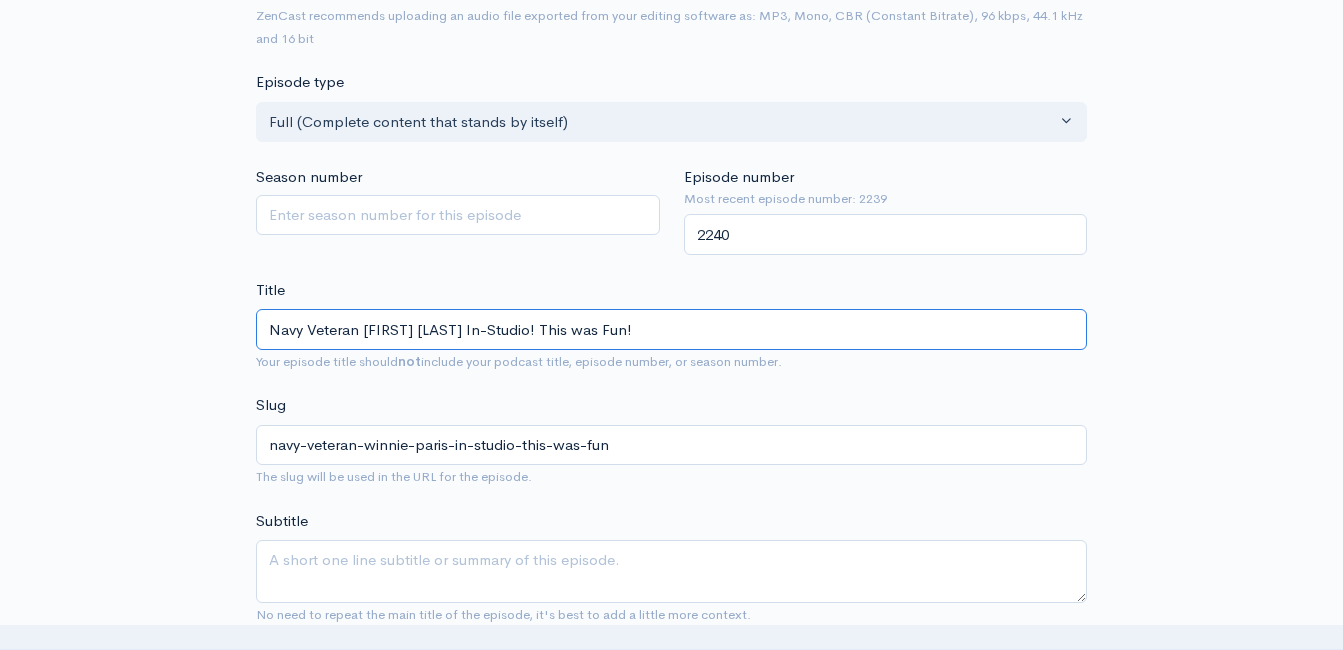 click on "Navy Veteran Winnie Paris In-Studio! This was Fun!" at bounding box center (671, 329) 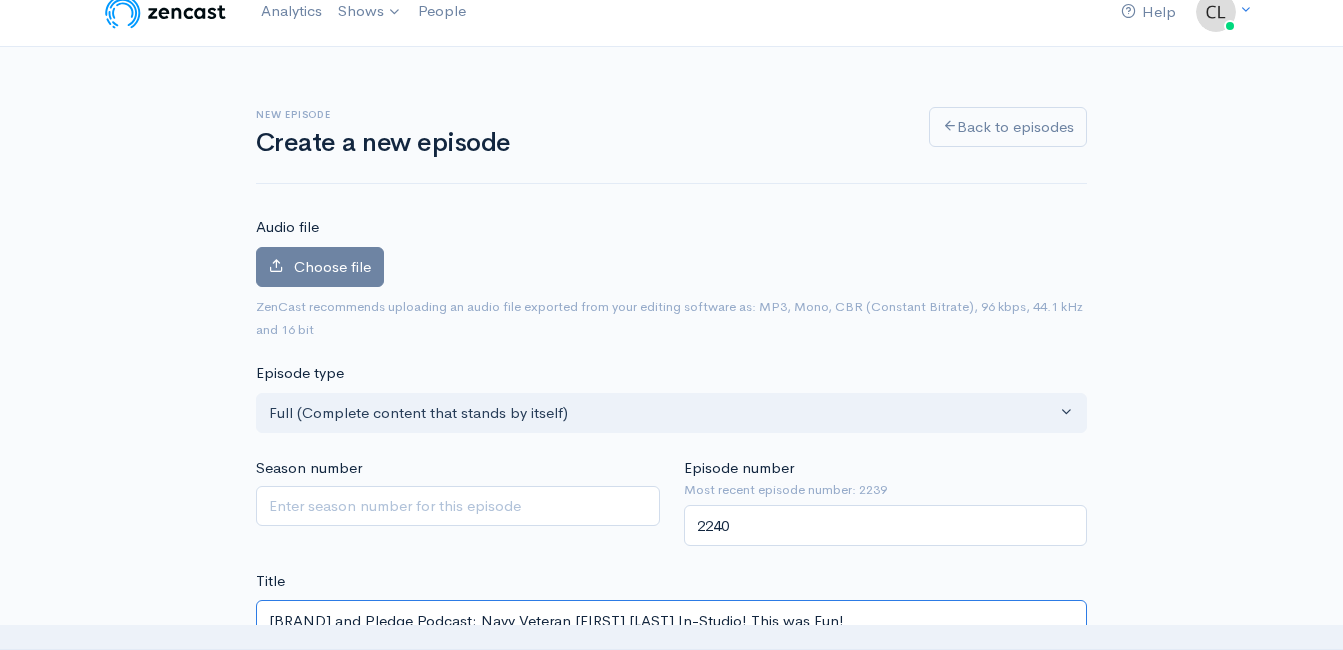 scroll, scrollTop: 0, scrollLeft: 0, axis: both 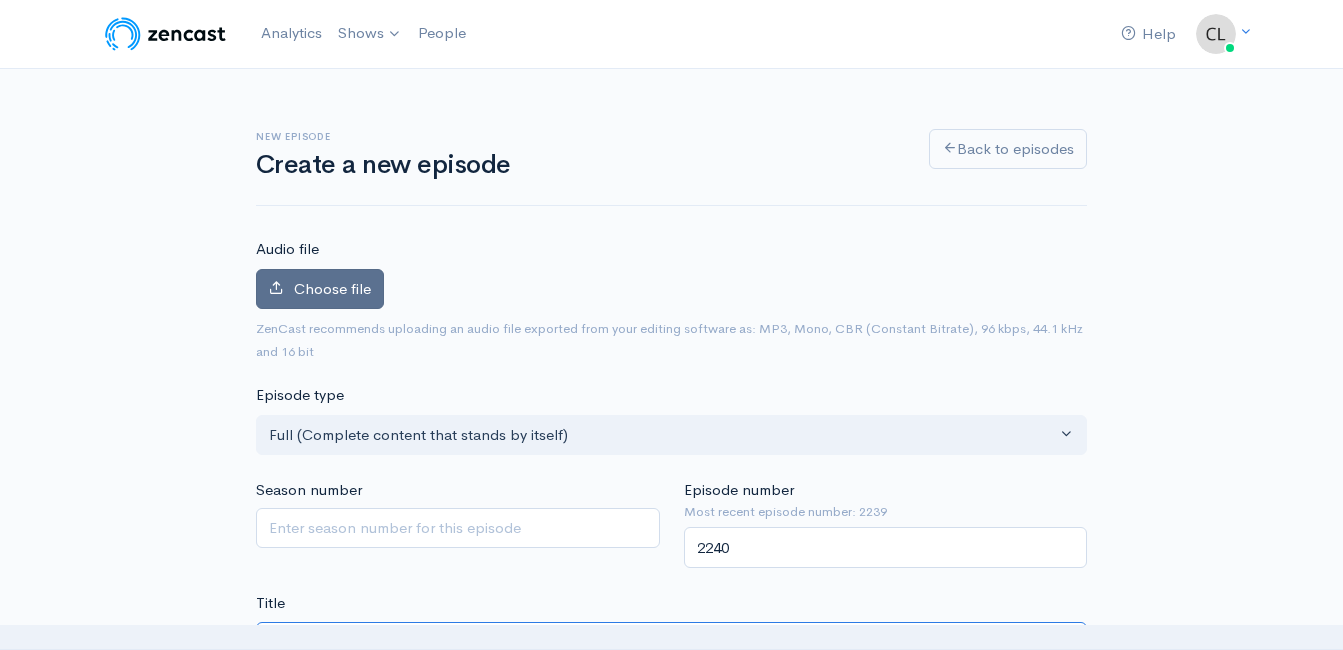 type on "Oath and Pledge Podcast: Navy Veteran Winnie Paris In-Studio! This was Fun!" 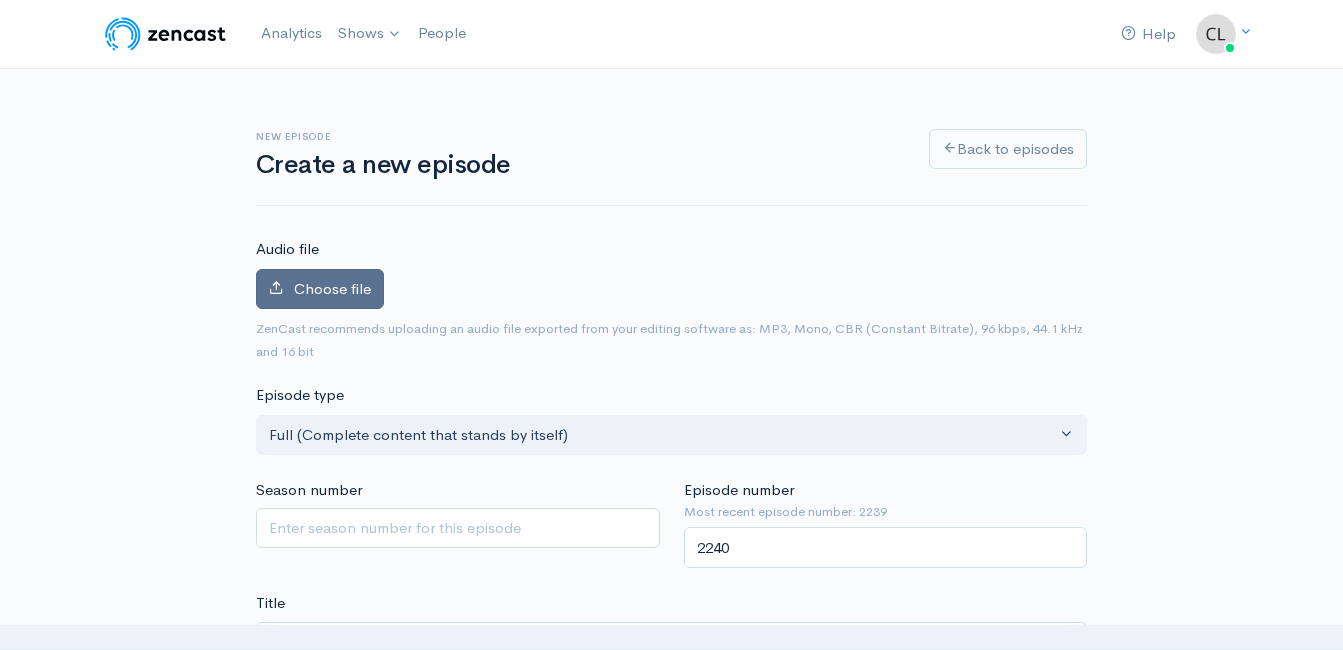 click on "Choose file" at bounding box center (332, 288) 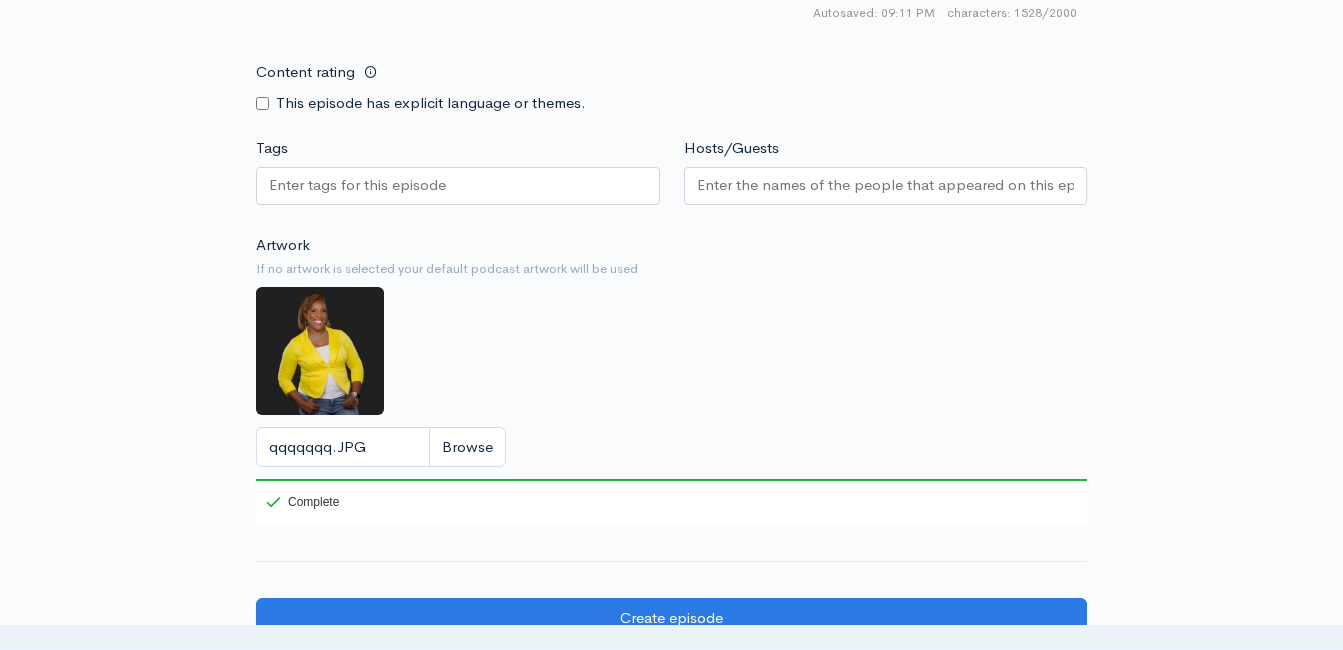 scroll, scrollTop: 2586, scrollLeft: 0, axis: vertical 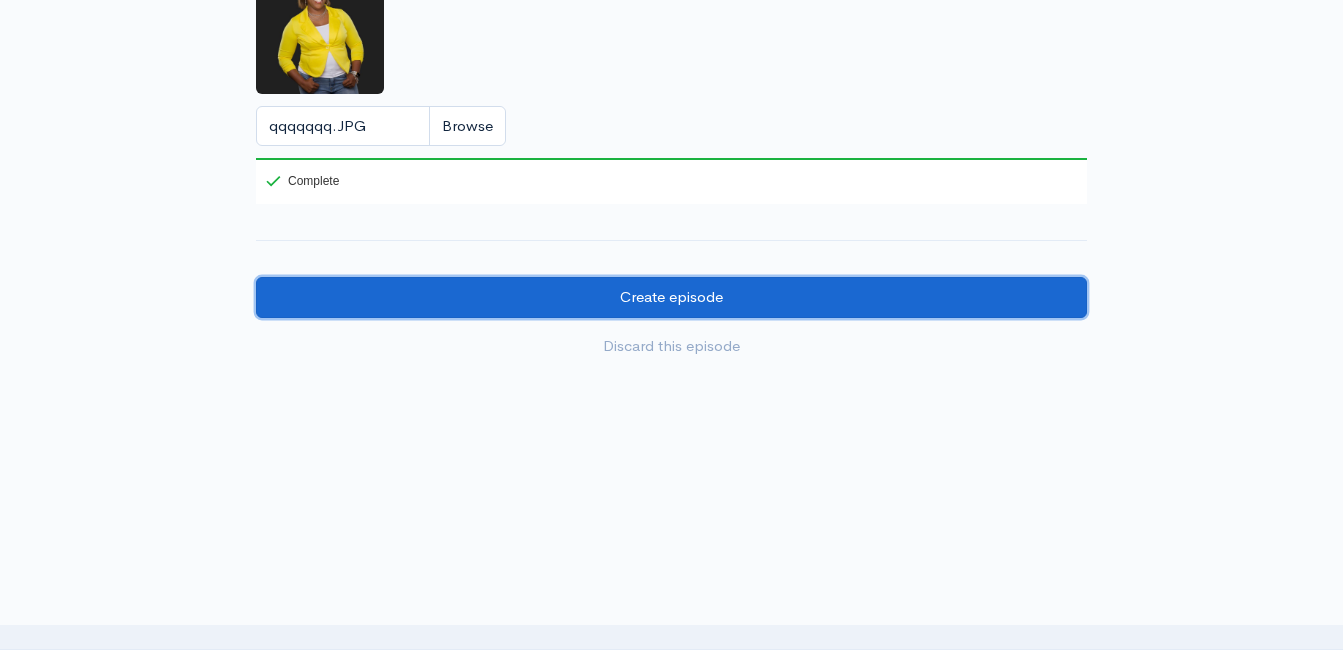 click on "Create episode" at bounding box center [671, 297] 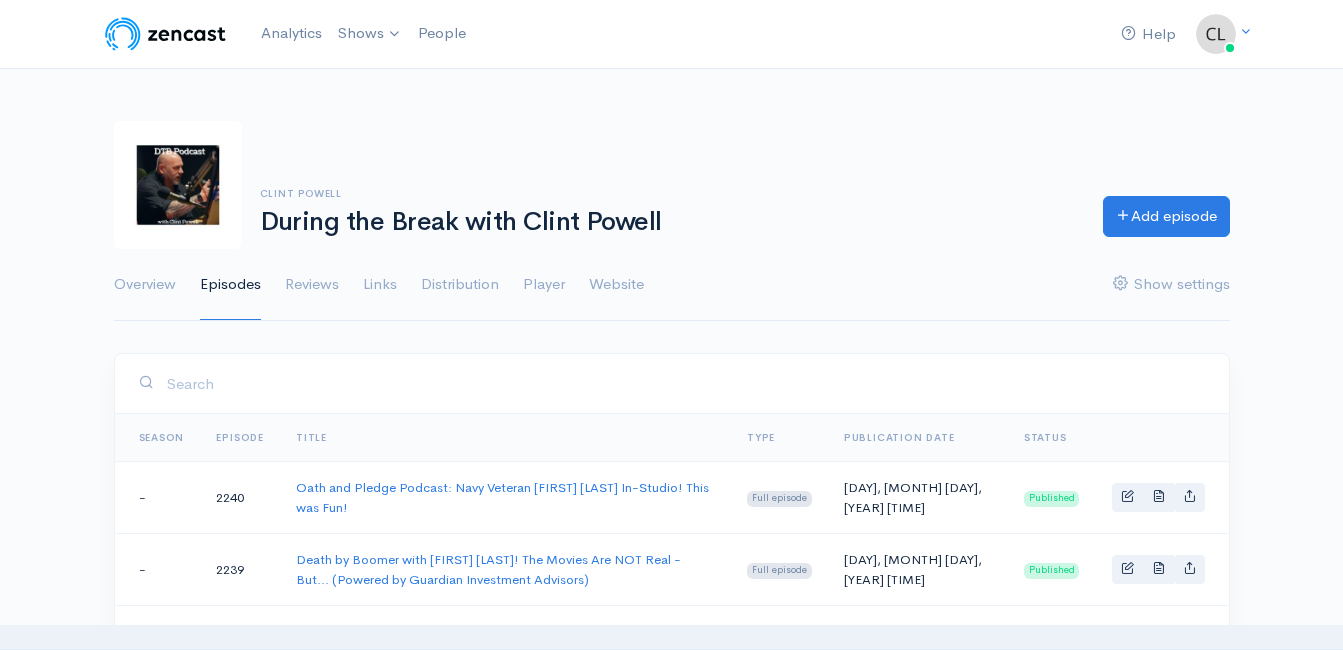 scroll, scrollTop: 0, scrollLeft: 0, axis: both 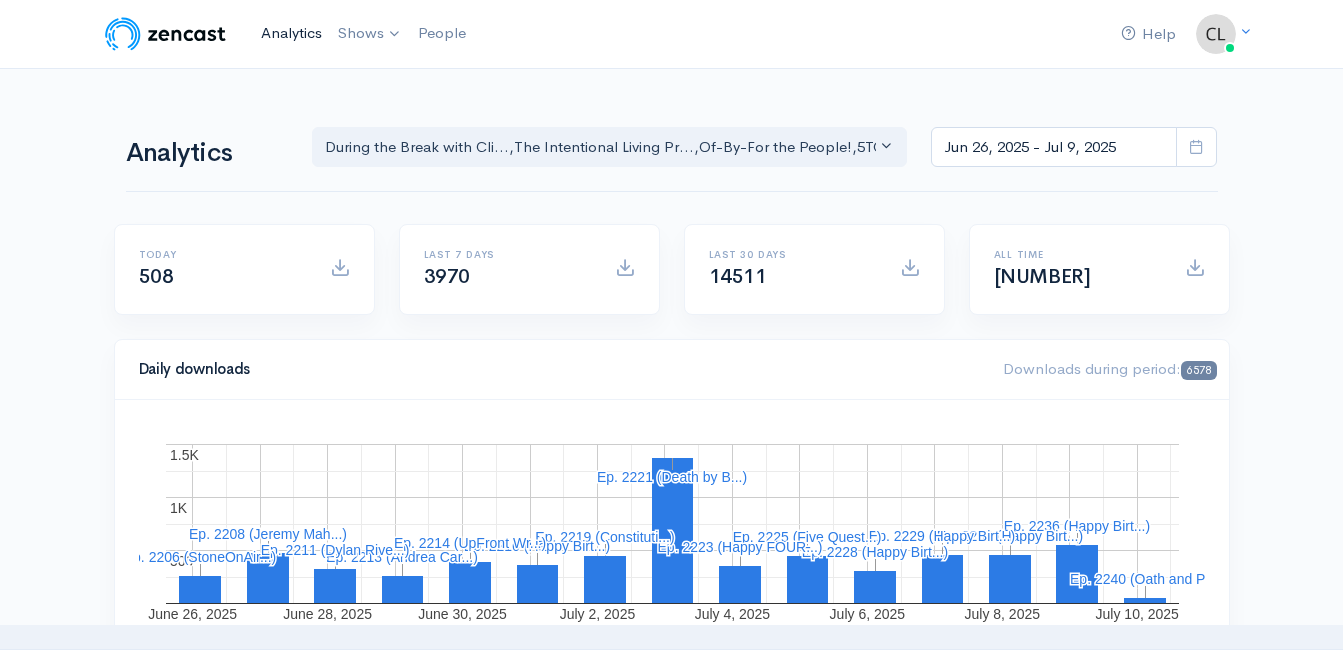 click on "Analytics" at bounding box center [291, 33] 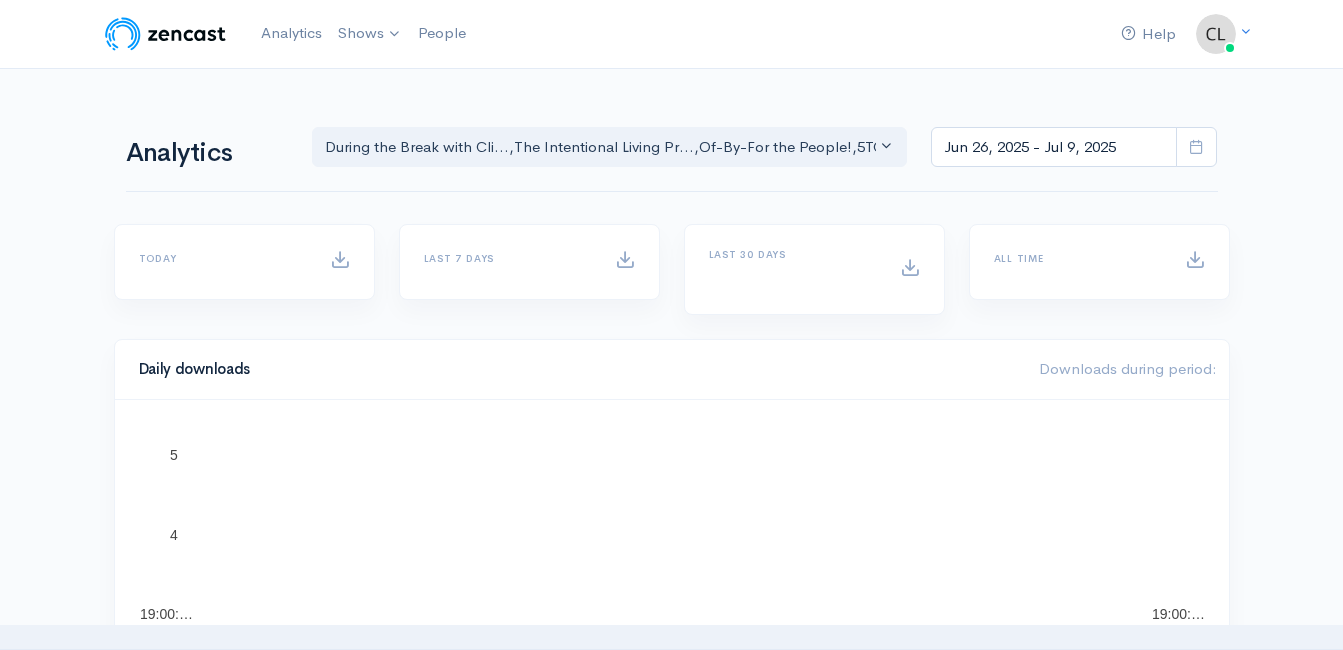 scroll, scrollTop: 0, scrollLeft: 0, axis: both 